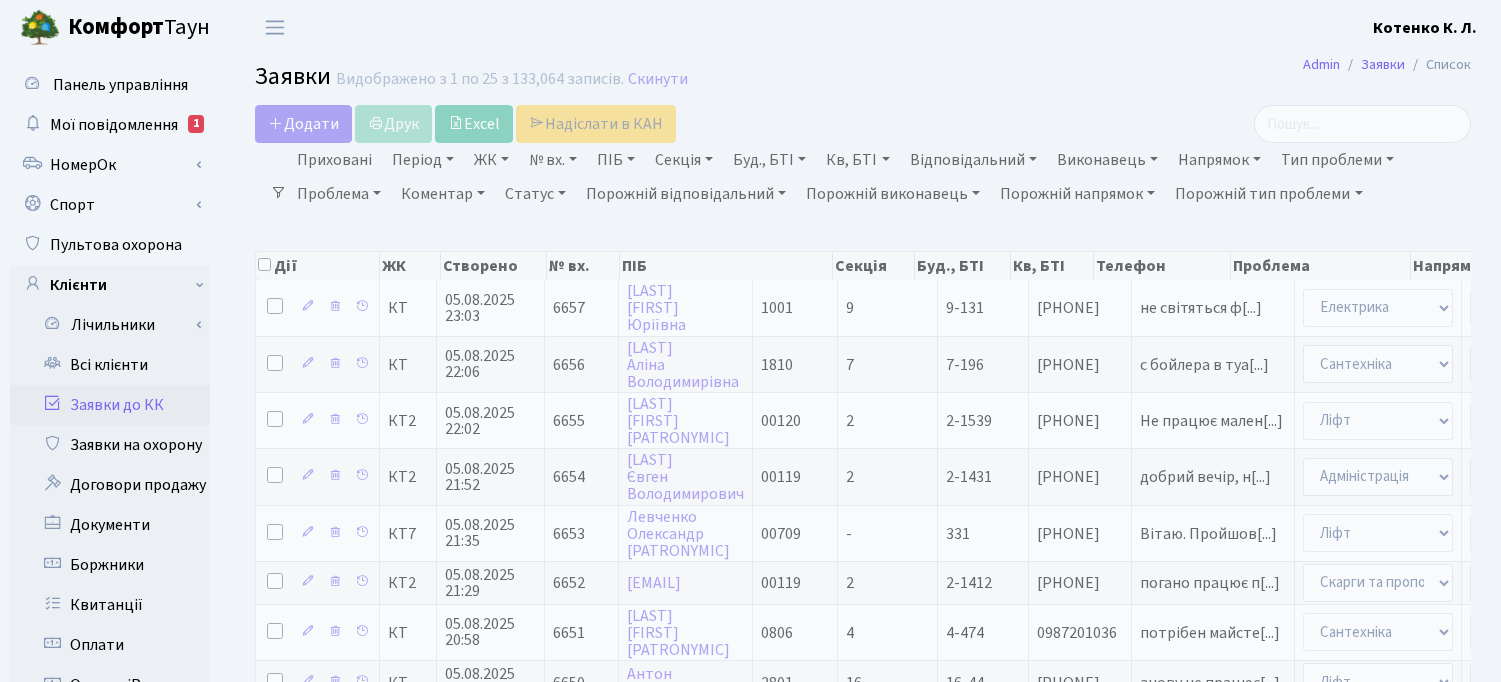 select on "25" 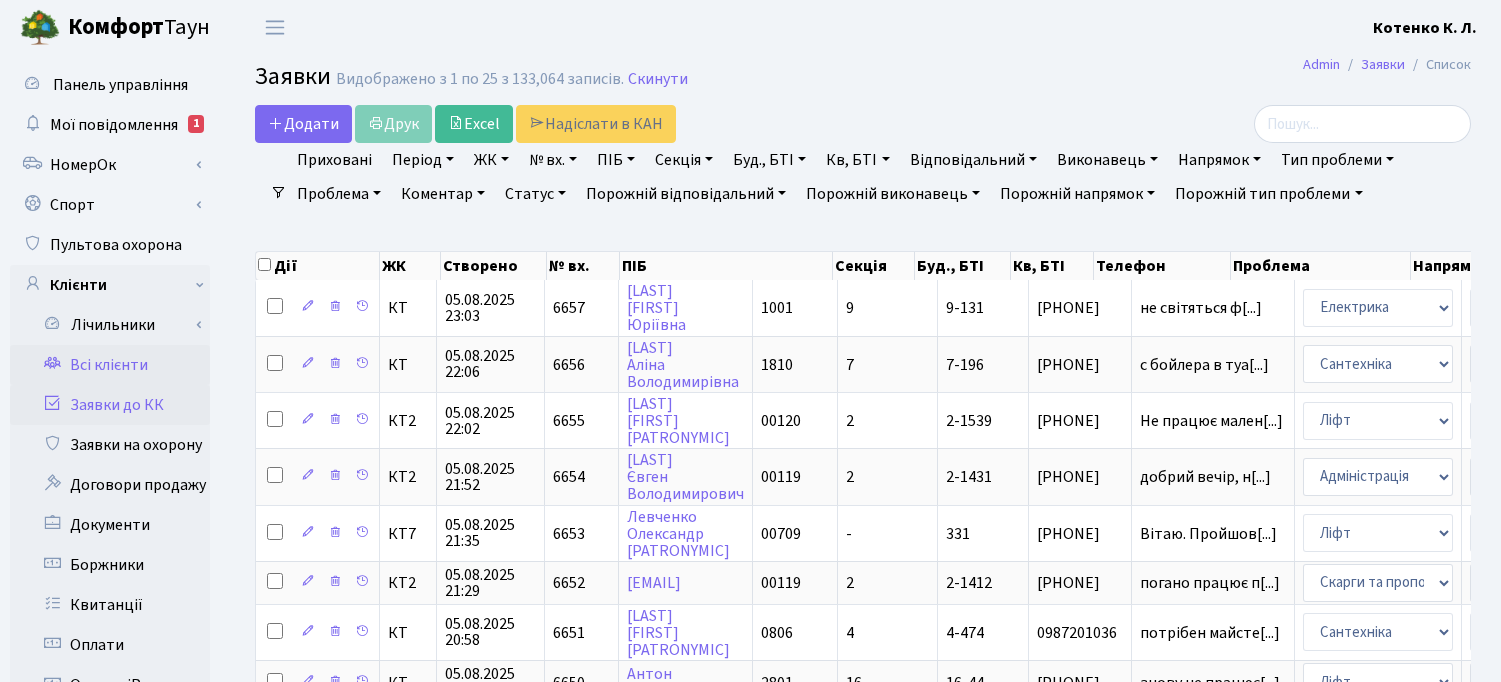 scroll, scrollTop: 0, scrollLeft: 0, axis: both 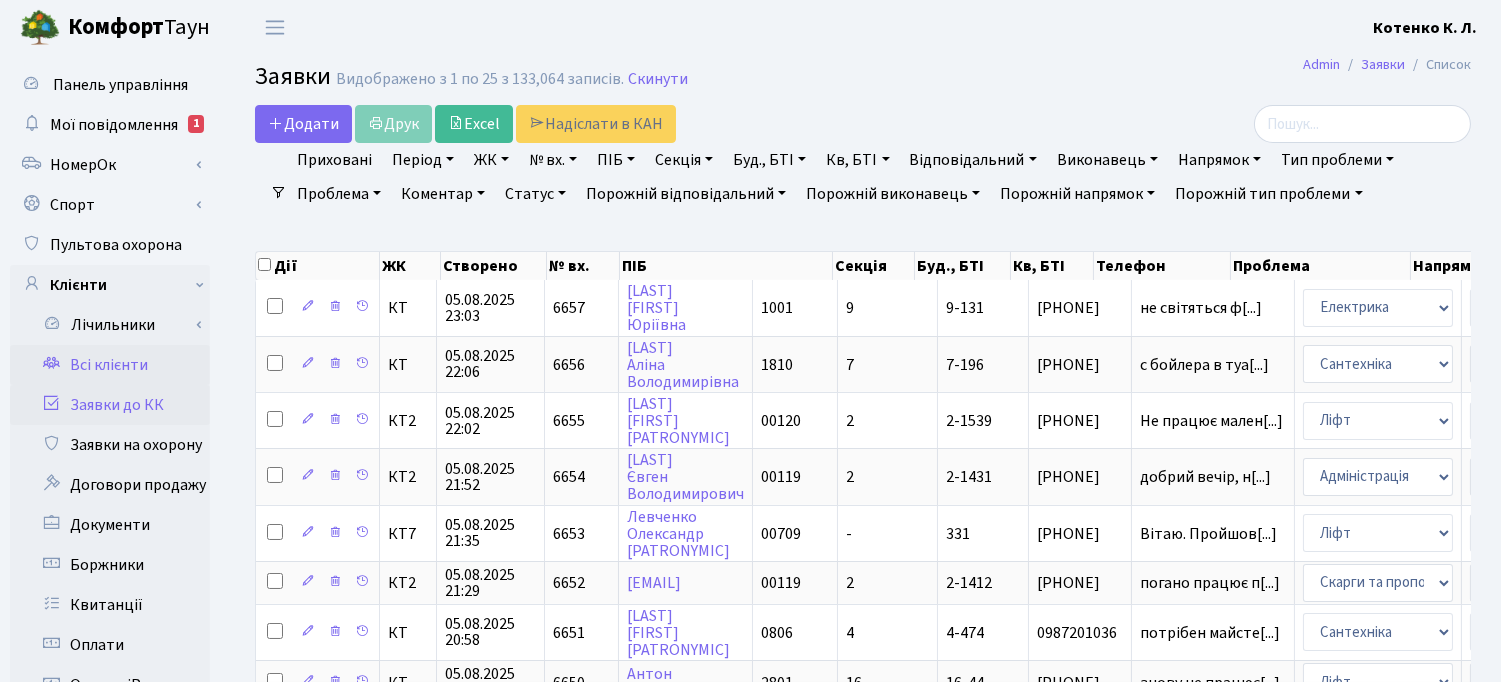 click on "Всі клієнти" at bounding box center (110, 365) 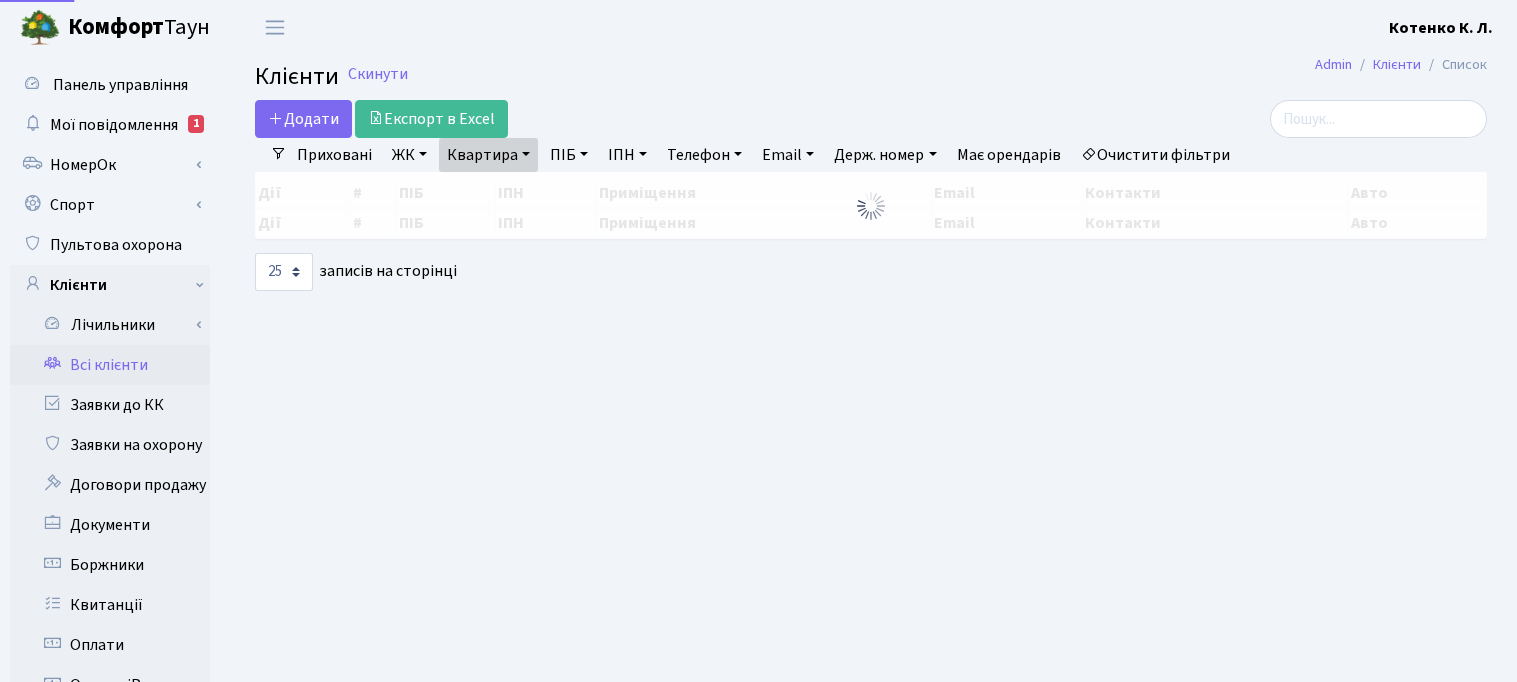 select on "25" 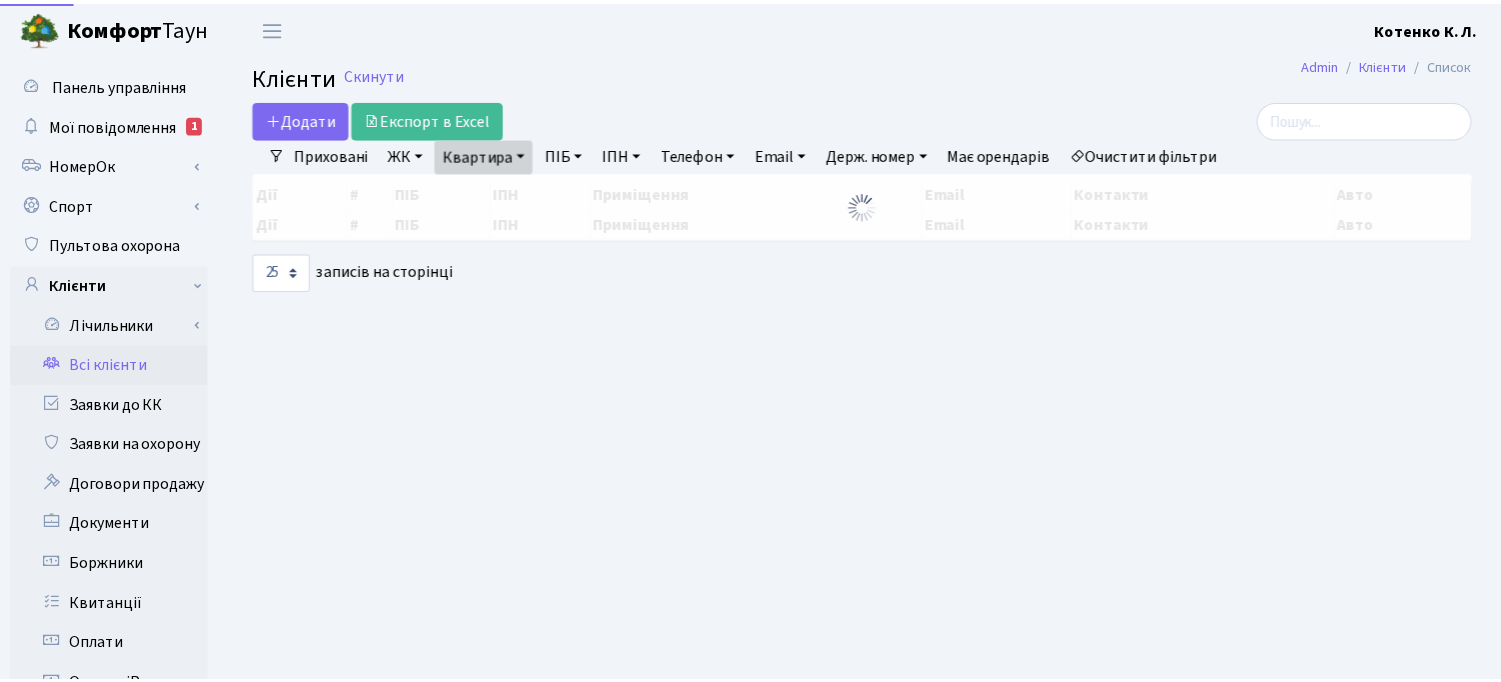scroll, scrollTop: 0, scrollLeft: 0, axis: both 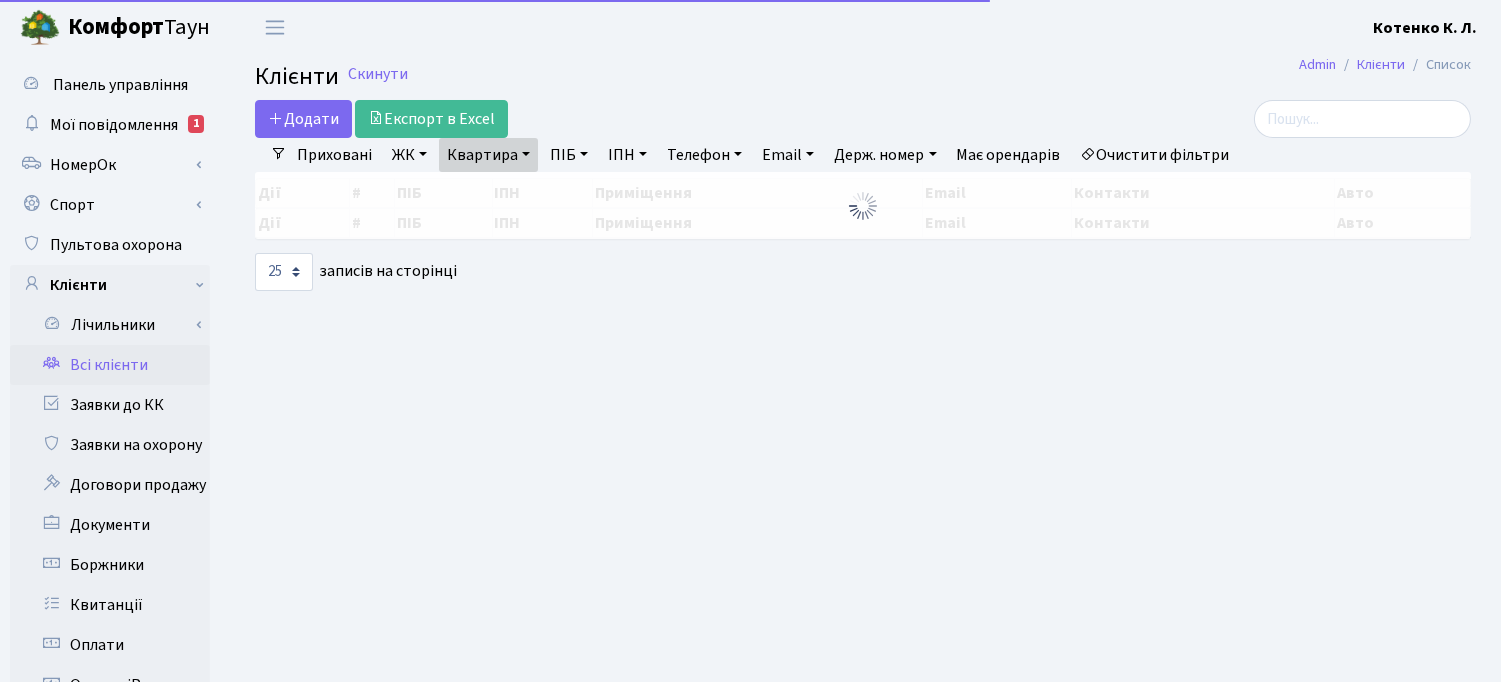 click on "Квартира" at bounding box center (488, 155) 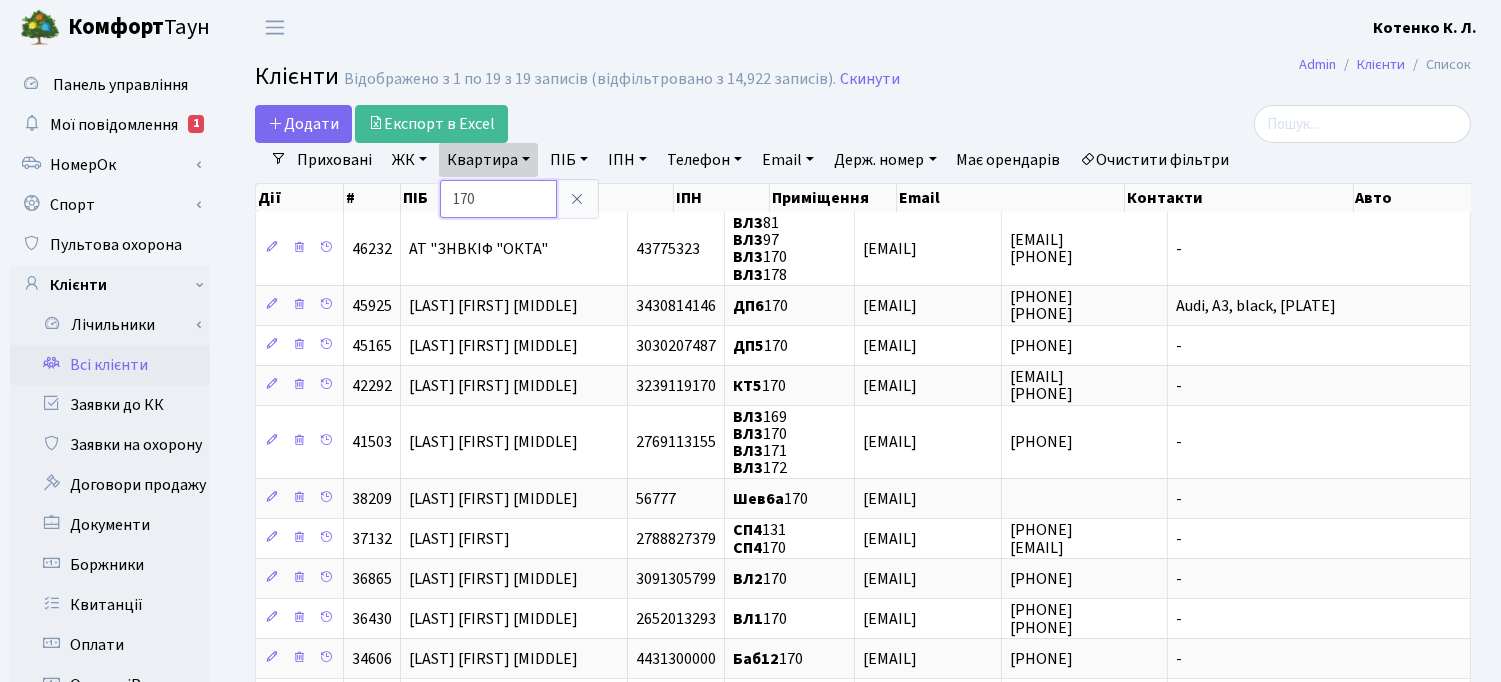 click on "170" at bounding box center [498, 199] 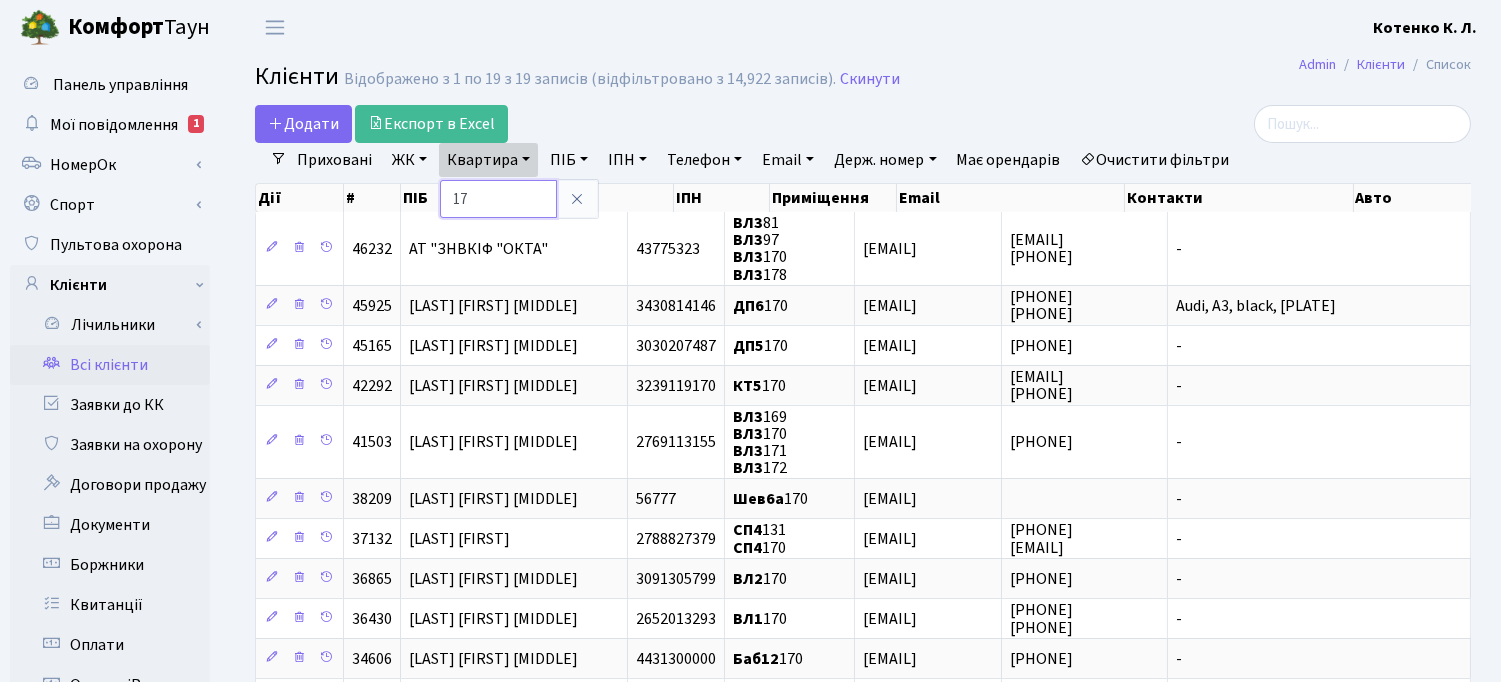 type on "1" 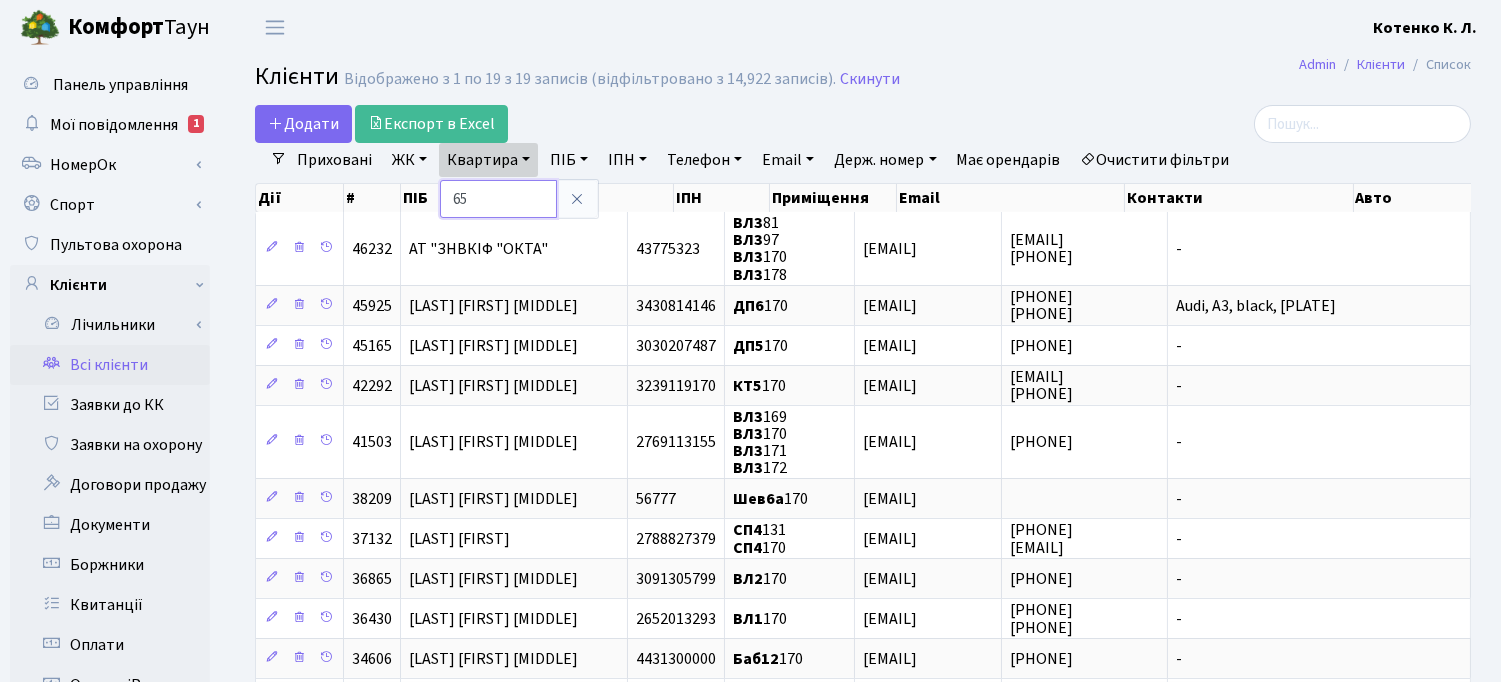 type on "65" 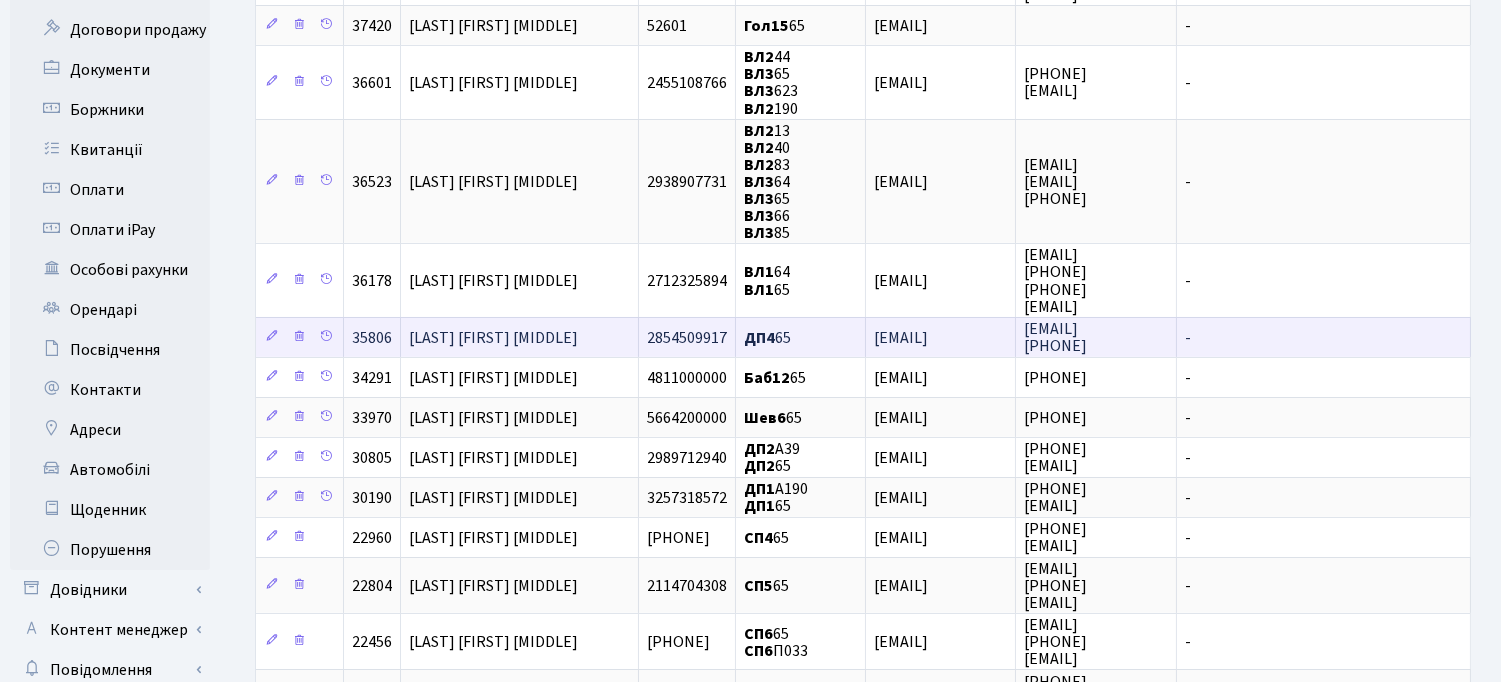 scroll, scrollTop: 555, scrollLeft: 0, axis: vertical 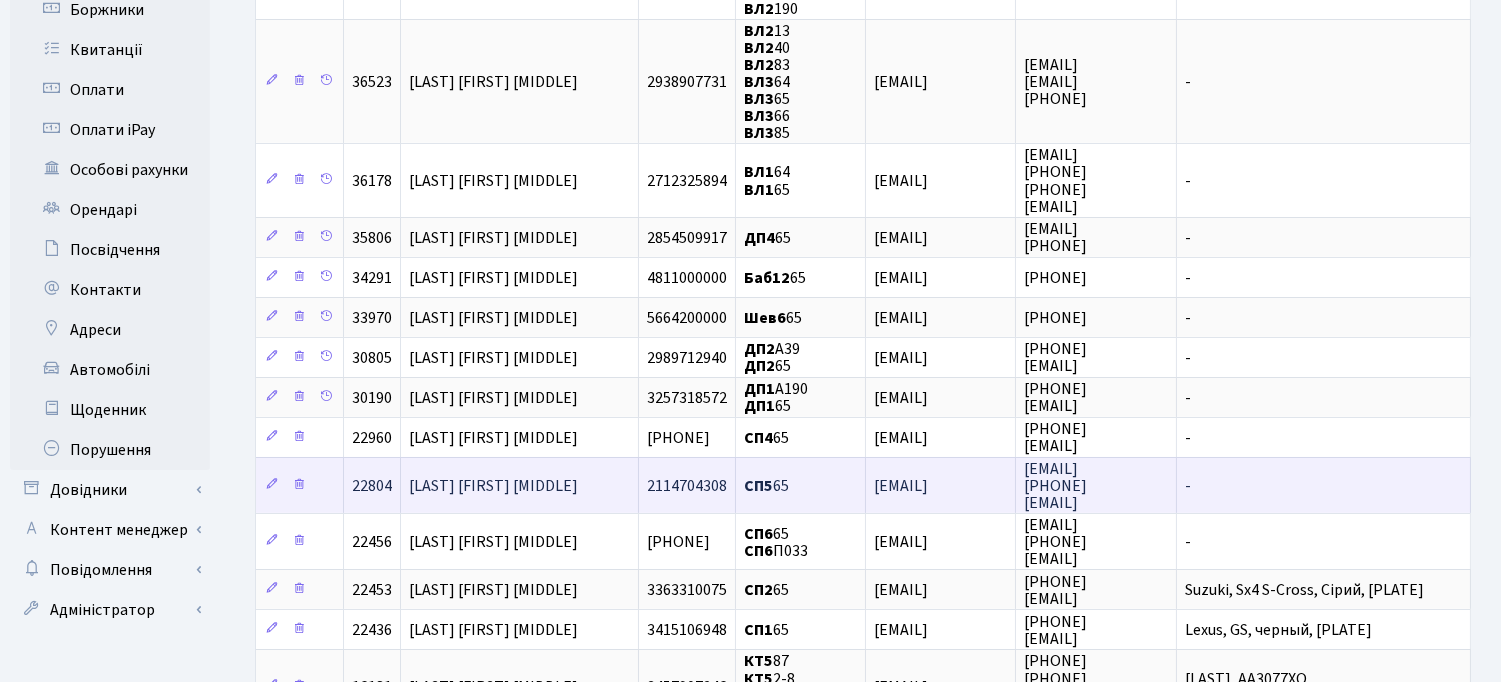 click on "Дубова Світлана Сергіївна" at bounding box center [520, 485] 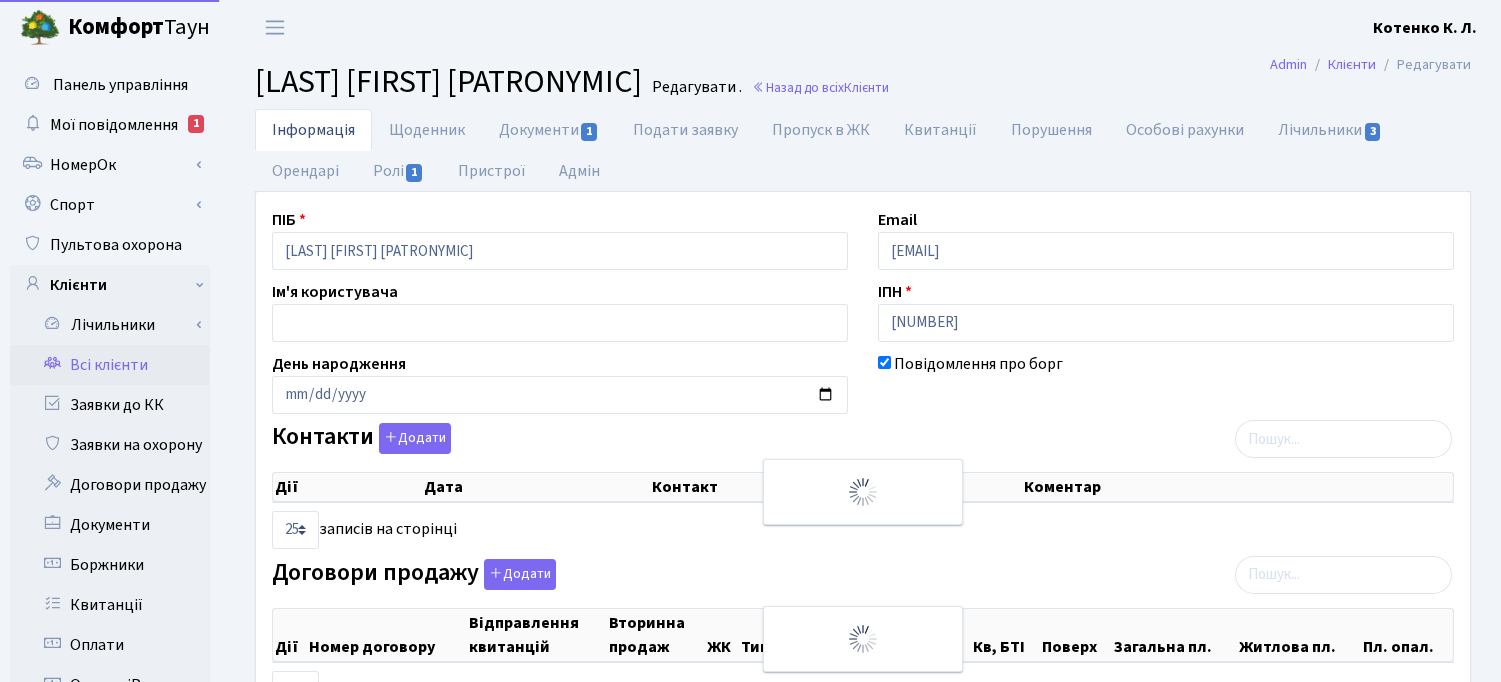 scroll, scrollTop: 0, scrollLeft: 0, axis: both 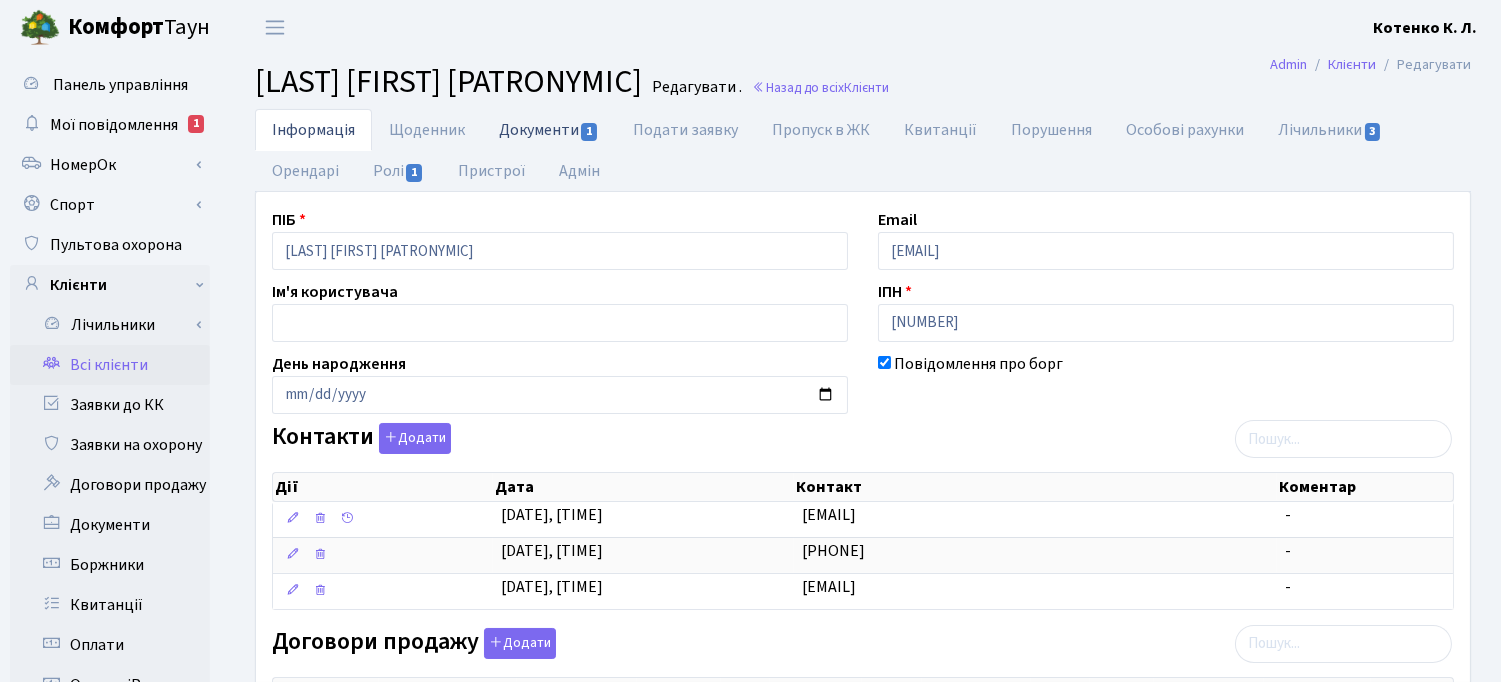 click on "Документи  1" at bounding box center [549, 129] 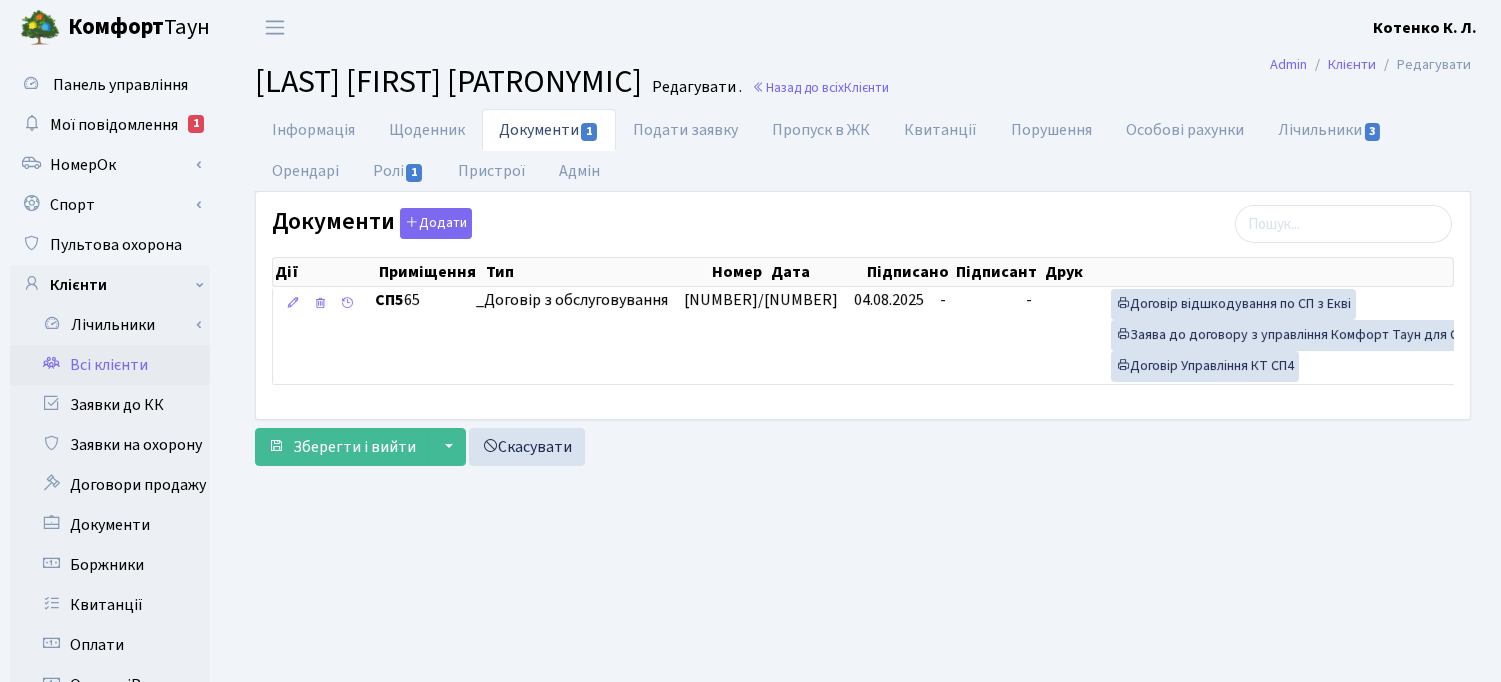 click on "Всі клієнти" at bounding box center [110, 365] 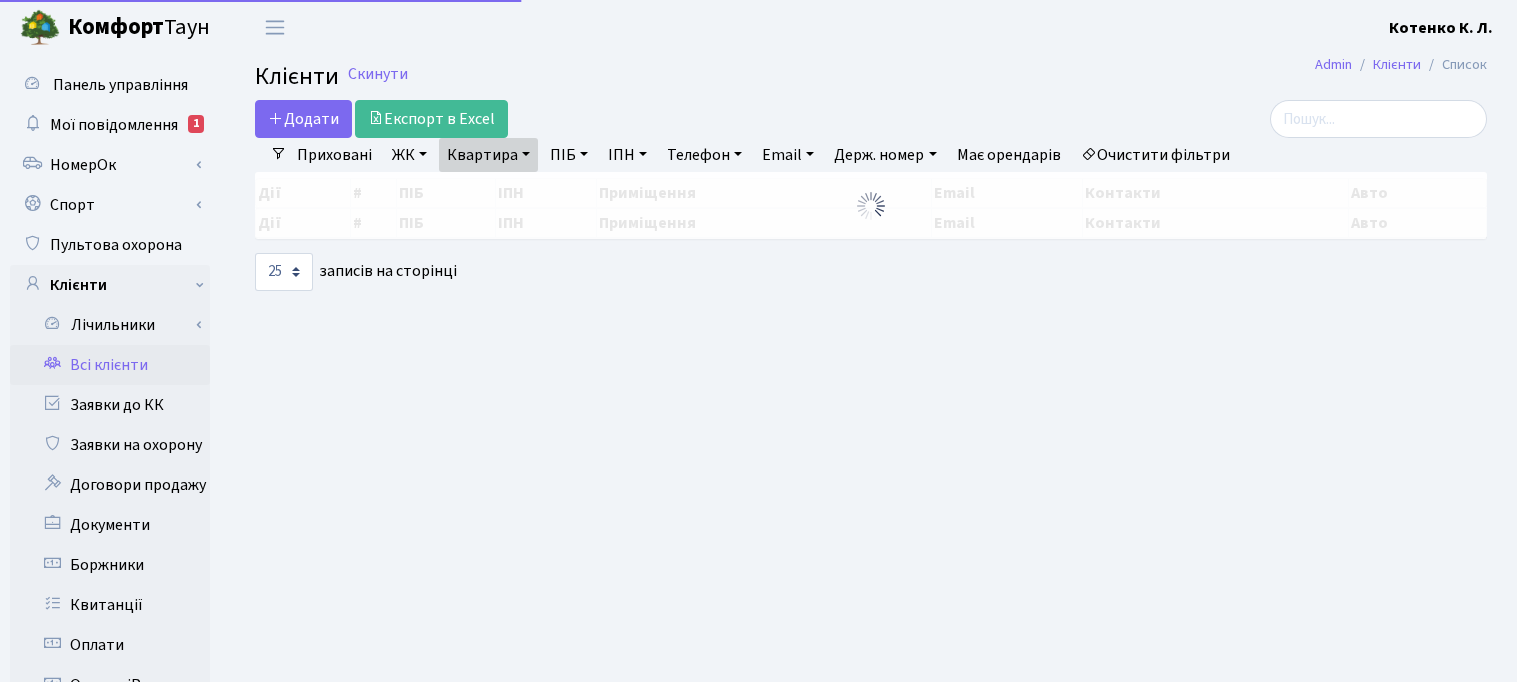 select on "25" 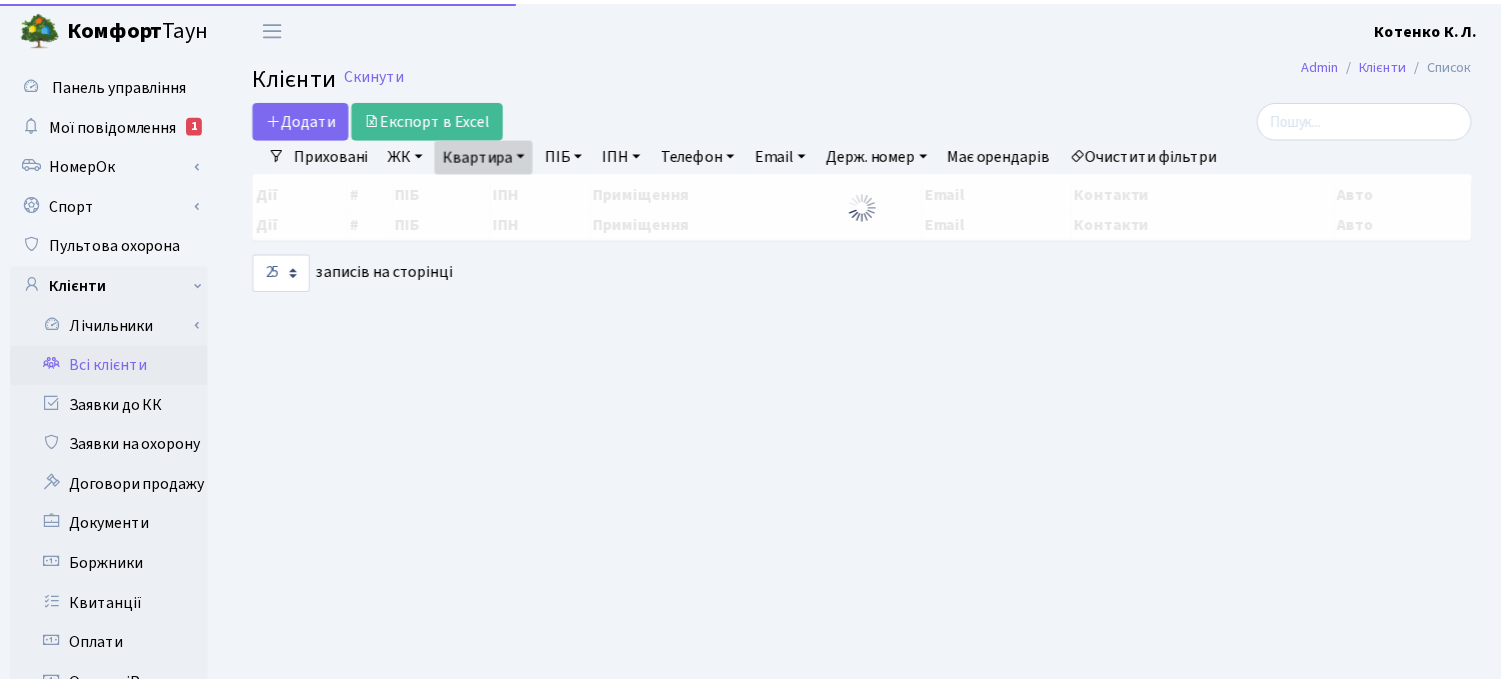 scroll, scrollTop: 0, scrollLeft: 0, axis: both 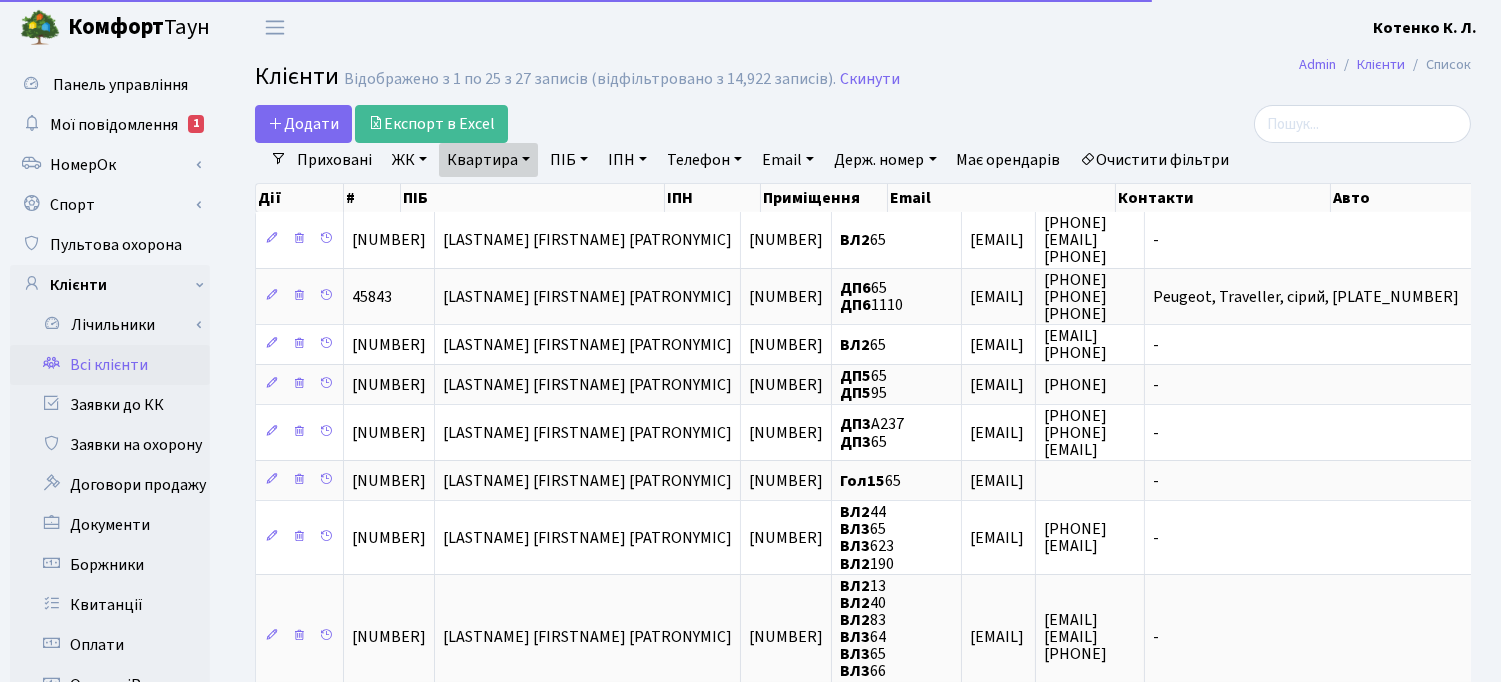 click on "Квартира" at bounding box center [488, 160] 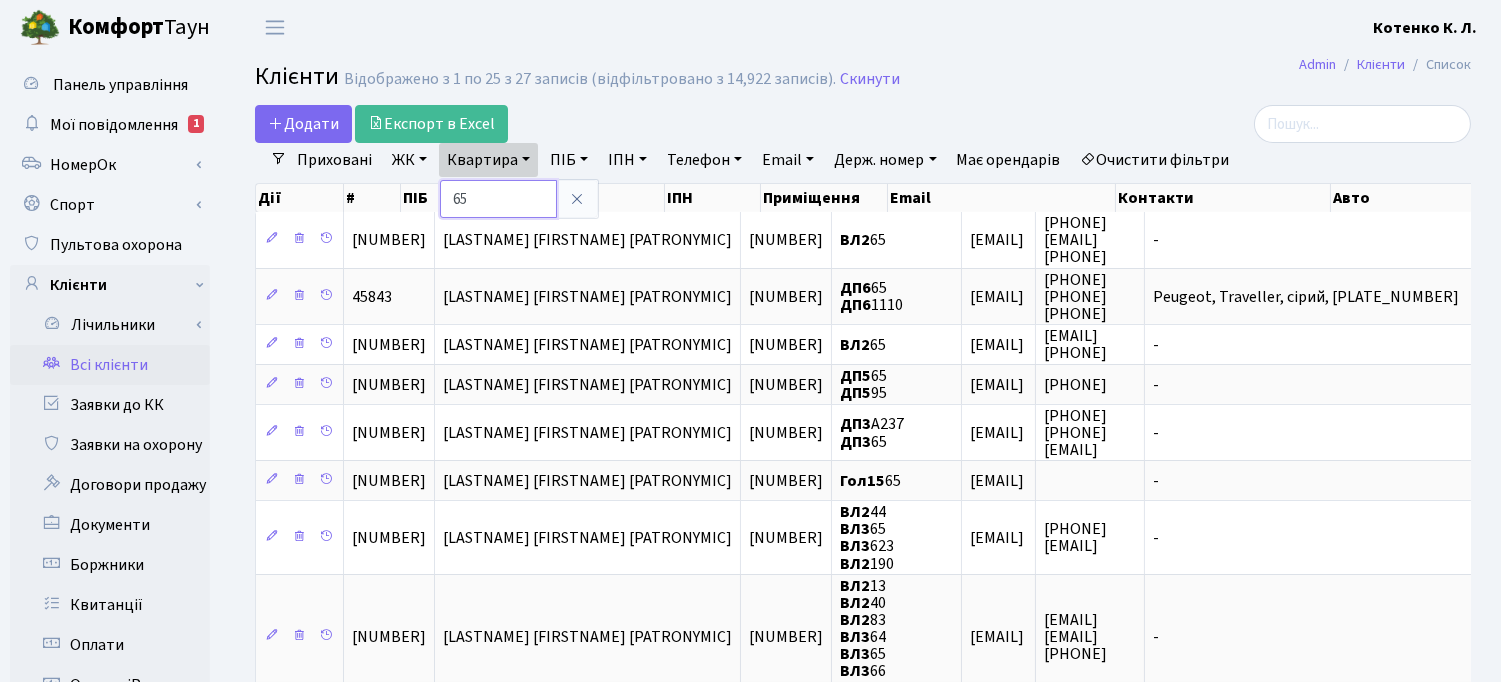 click on "65" at bounding box center (498, 199) 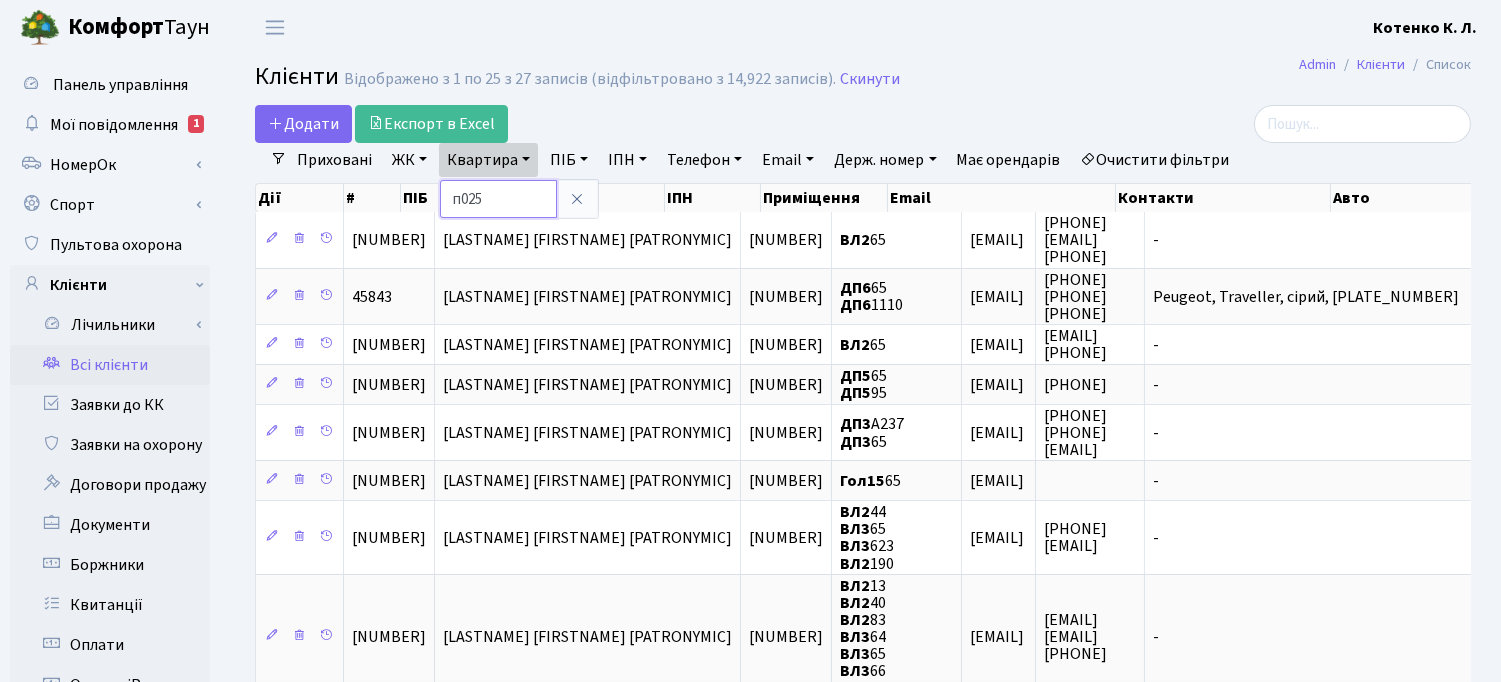 type on "п025" 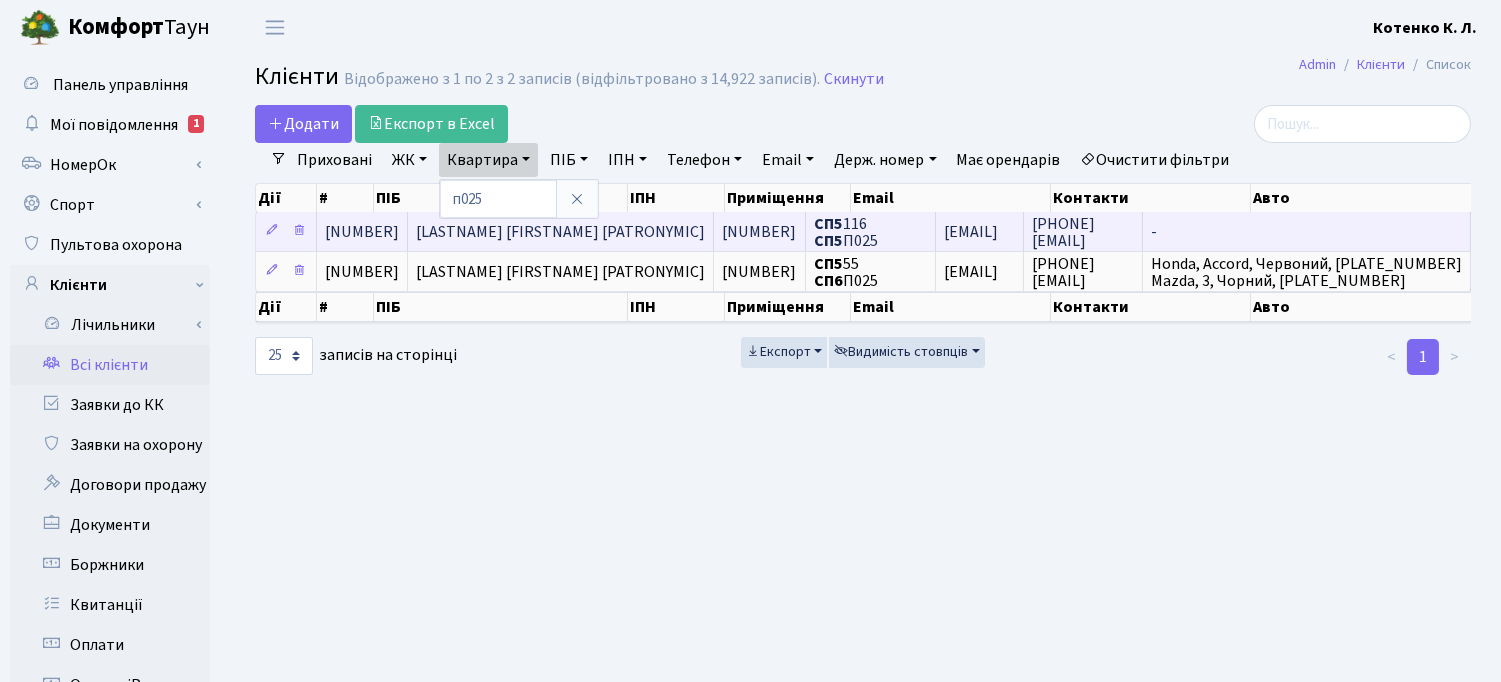 click on "Огнівенко Олександра Дмитрівна" at bounding box center (560, 232) 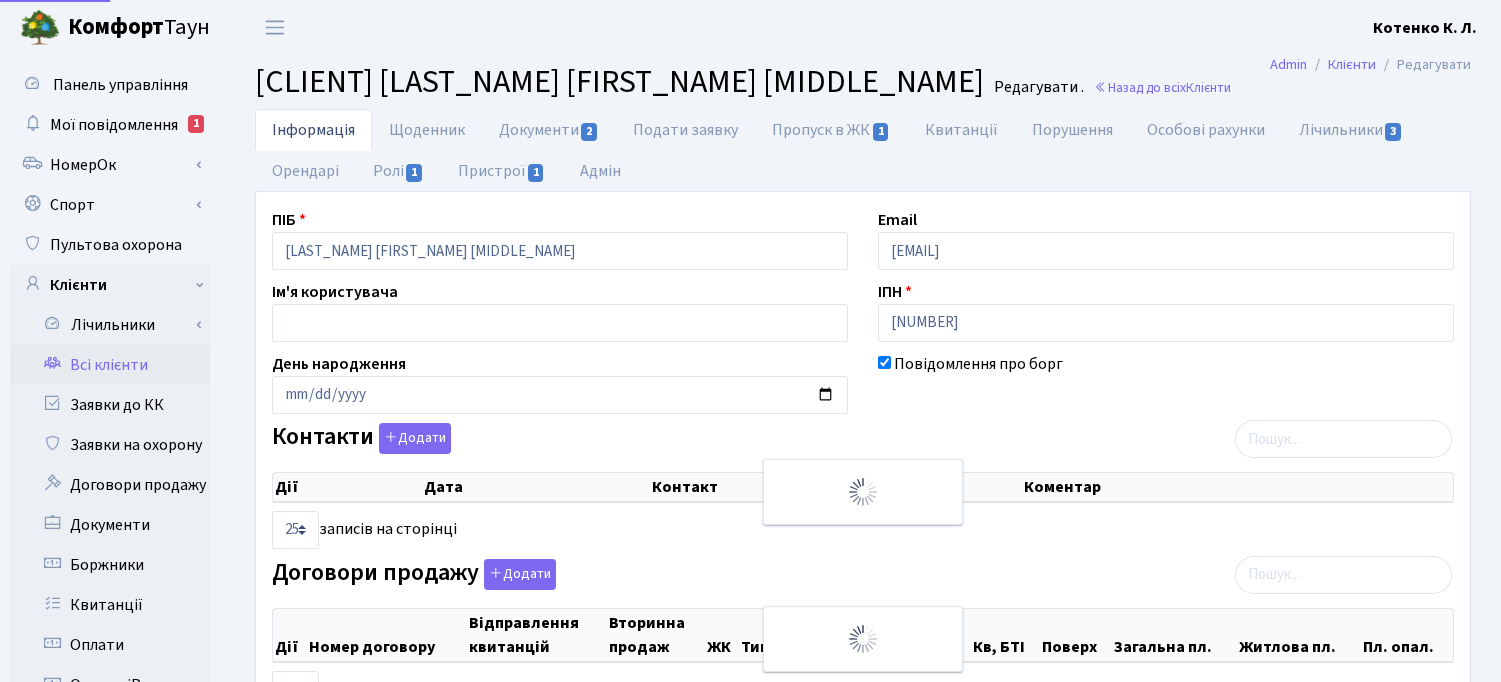select on "25" 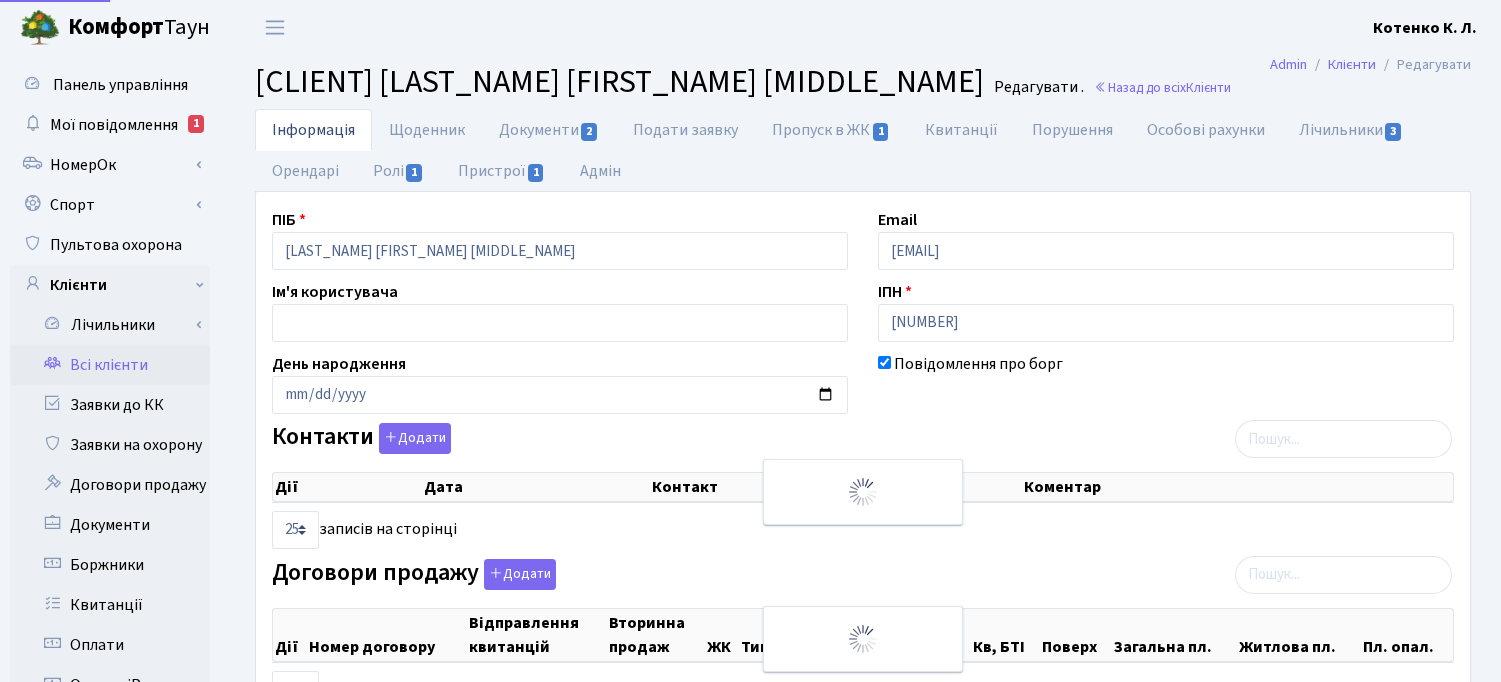 select on "25" 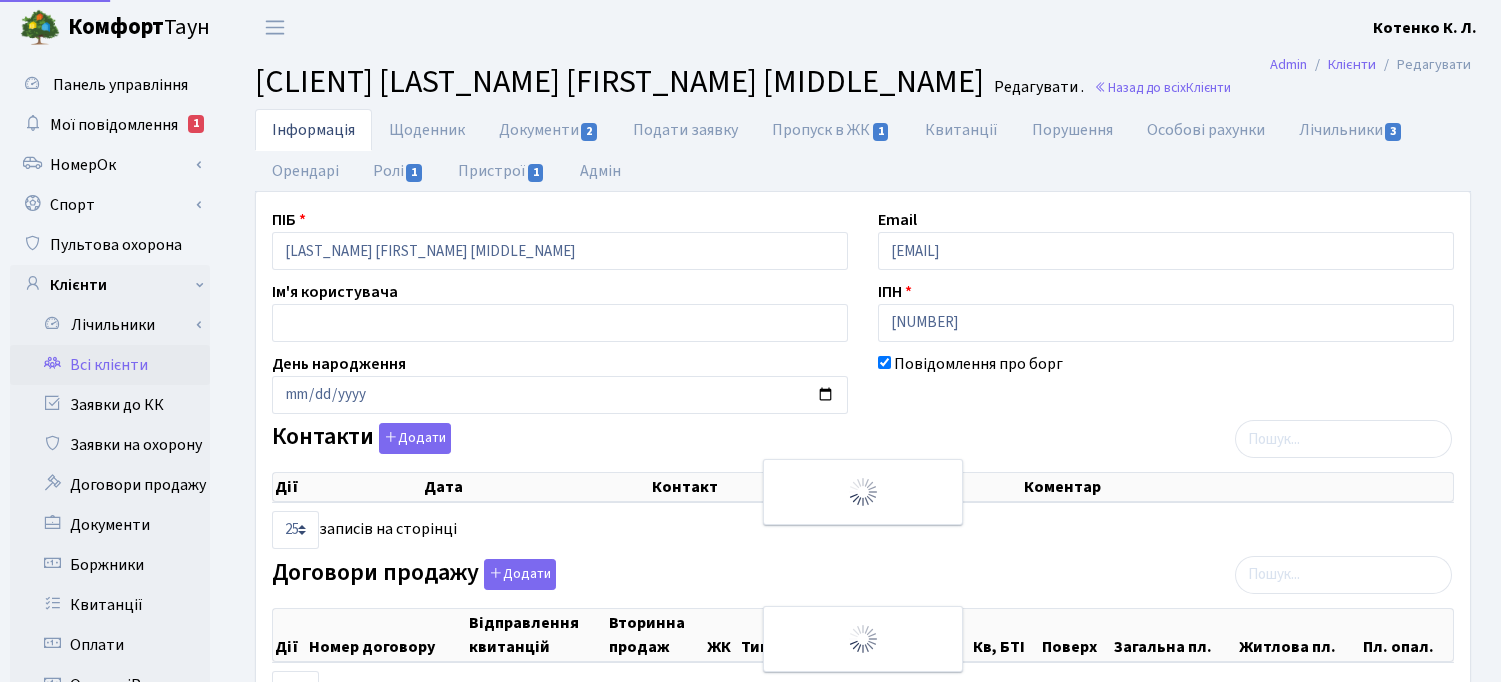 select on "25" 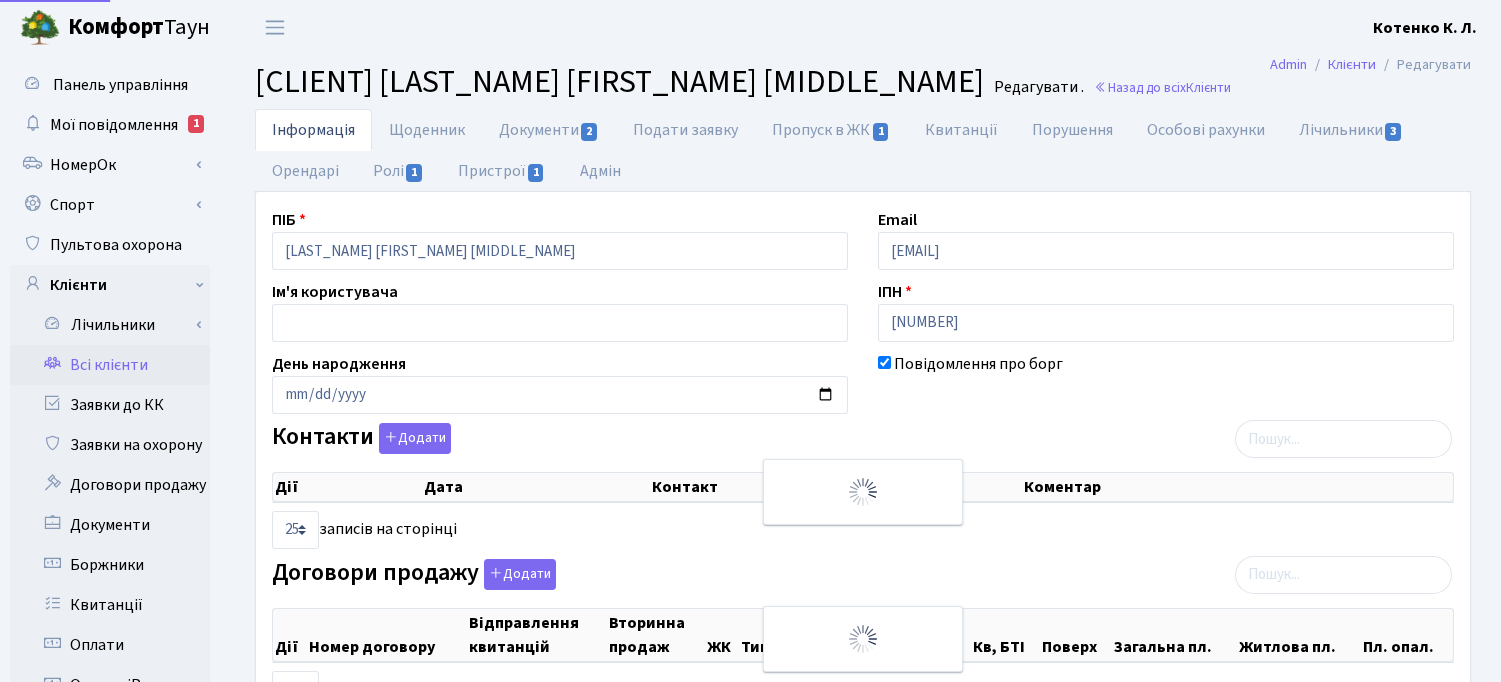 select on "25" 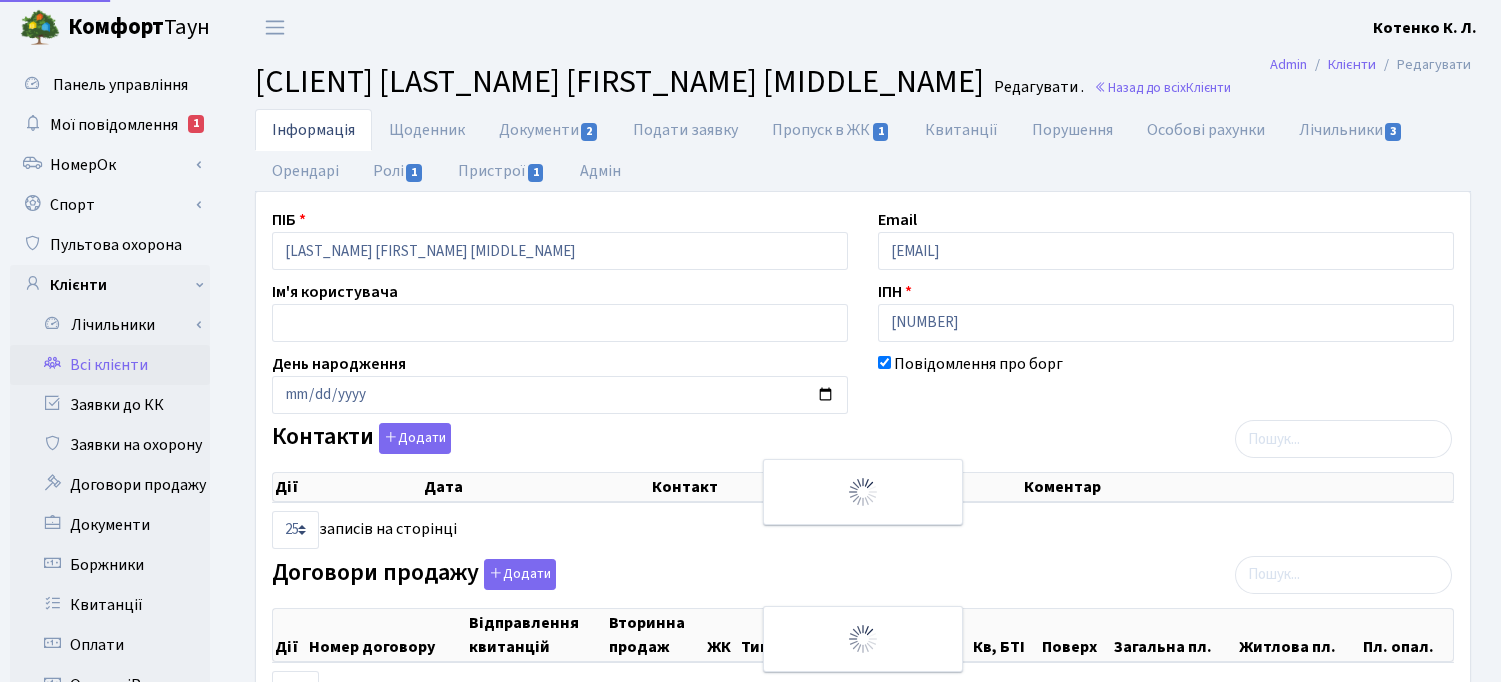 scroll, scrollTop: 0, scrollLeft: 0, axis: both 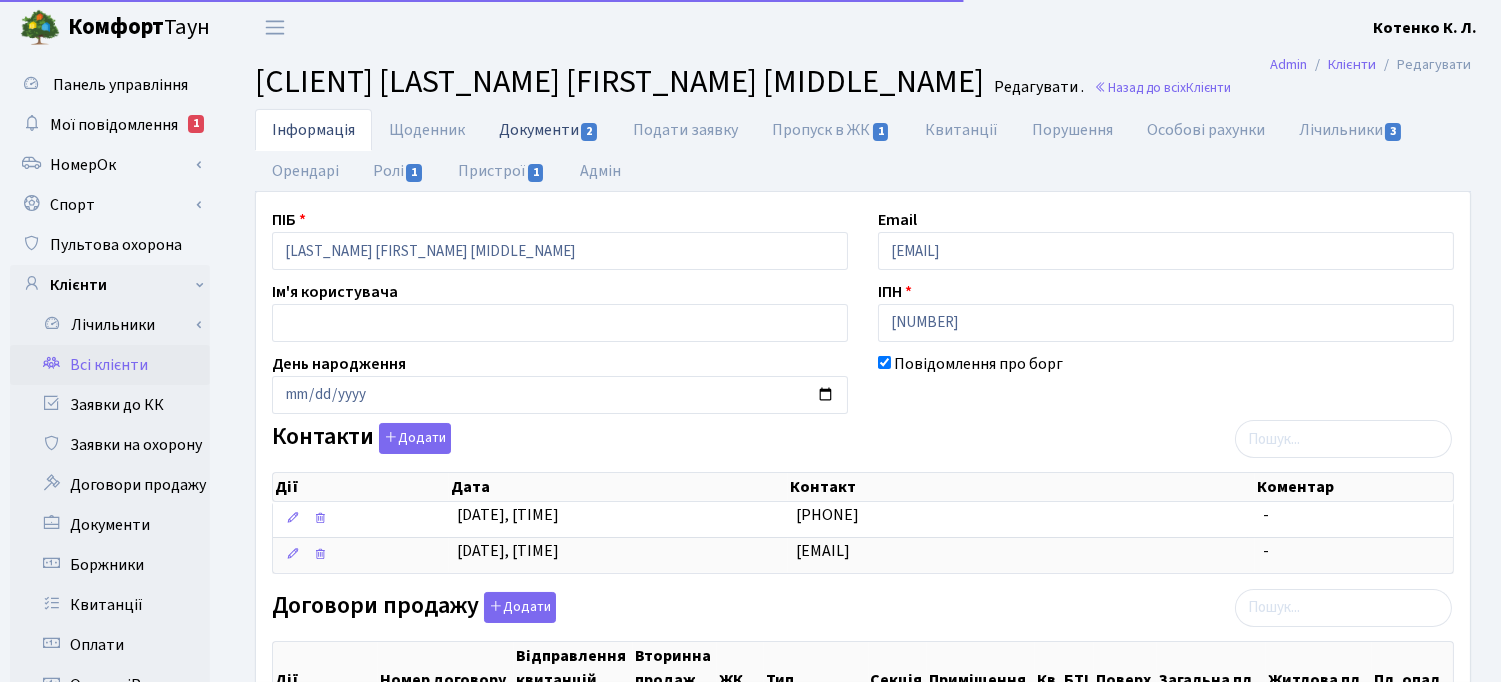 click on "Документи  2" at bounding box center (549, 129) 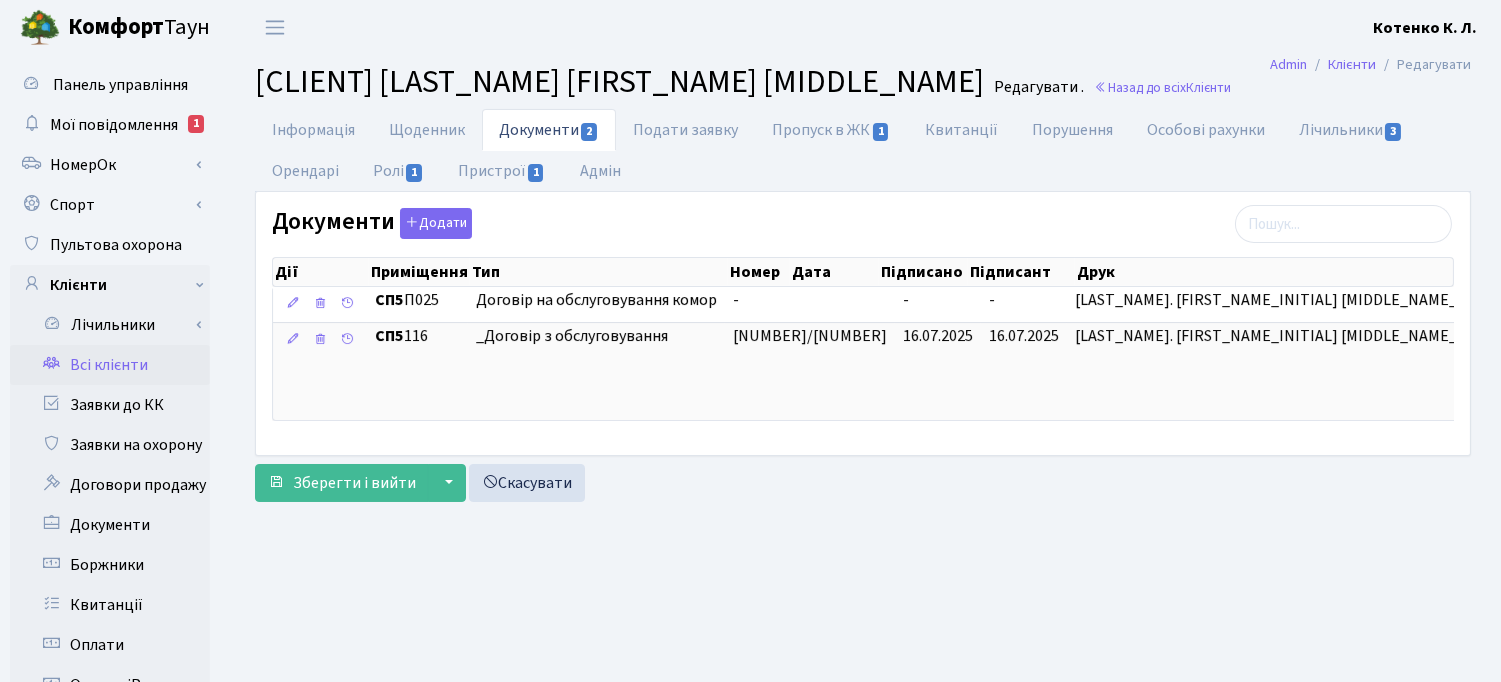 click on "Всі клієнти" at bounding box center [110, 365] 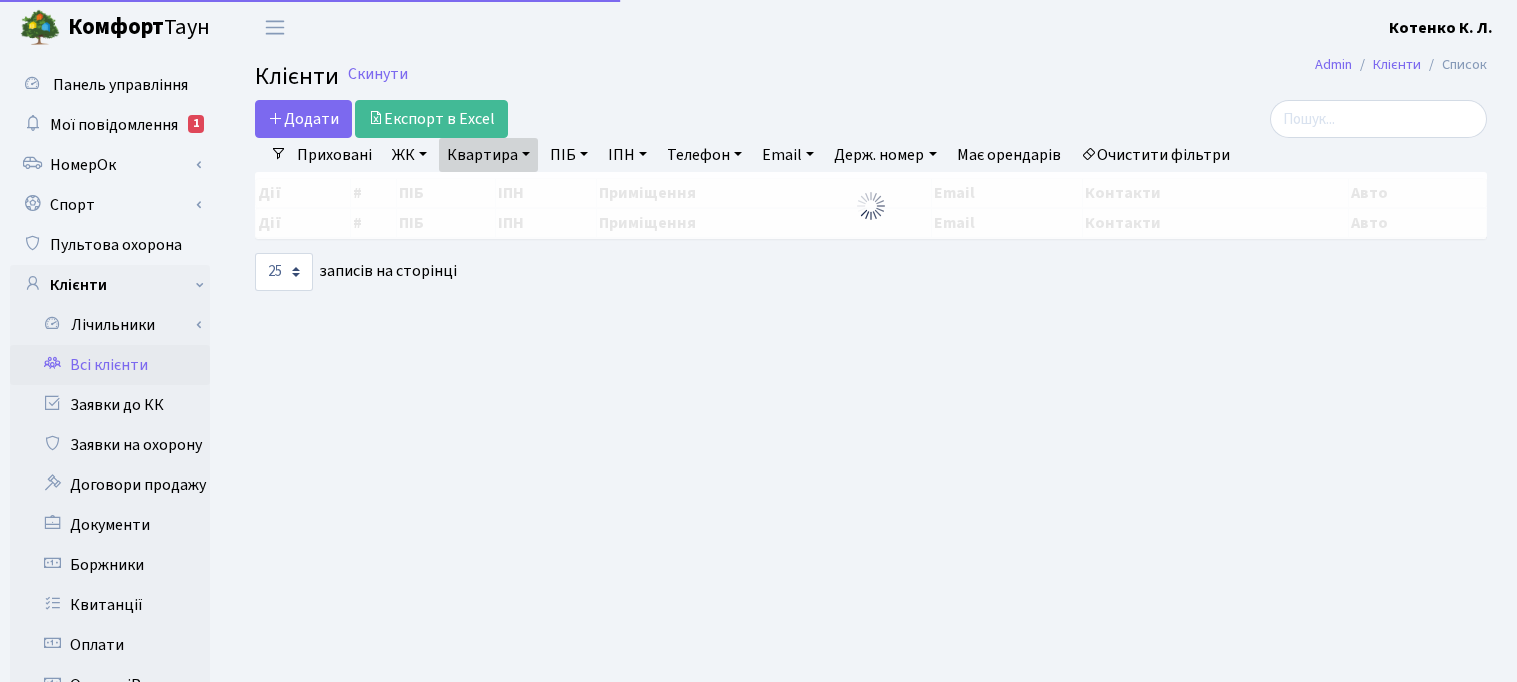 select on "25" 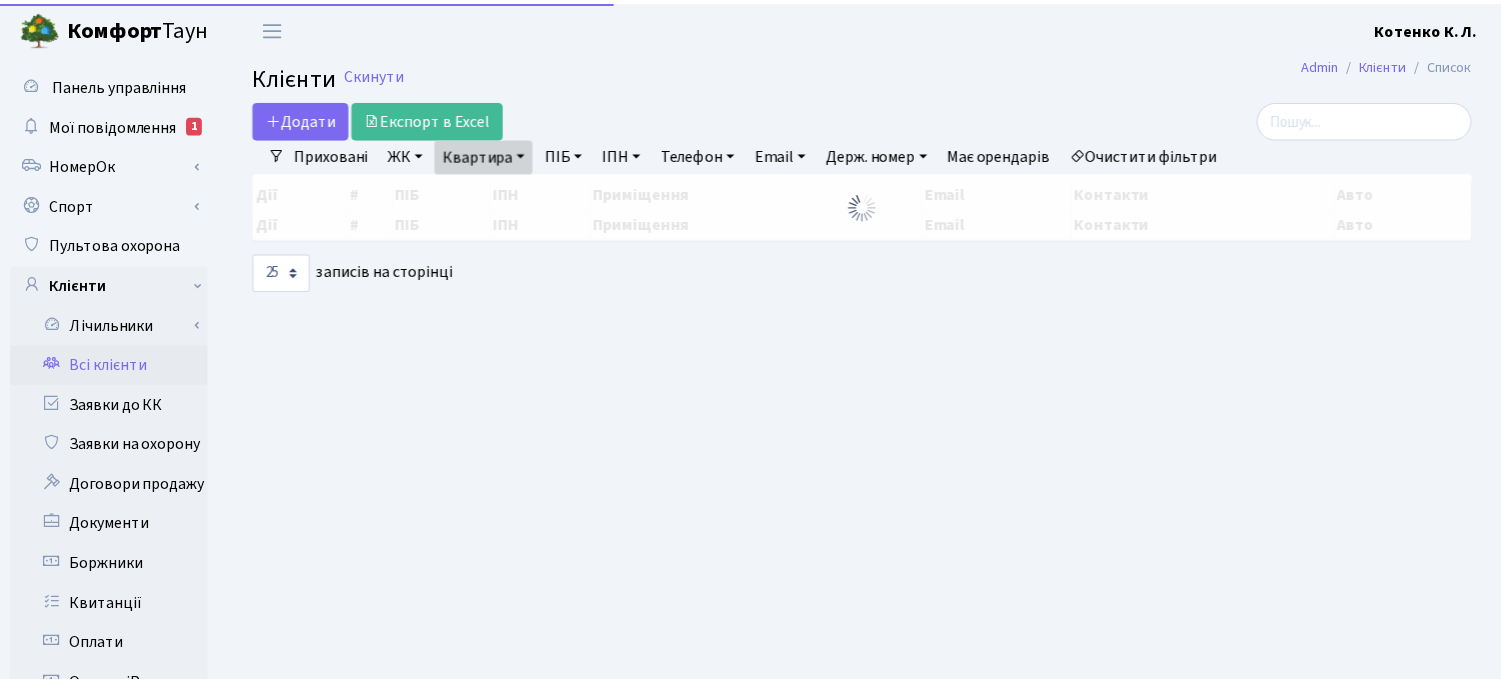 scroll, scrollTop: 0, scrollLeft: 0, axis: both 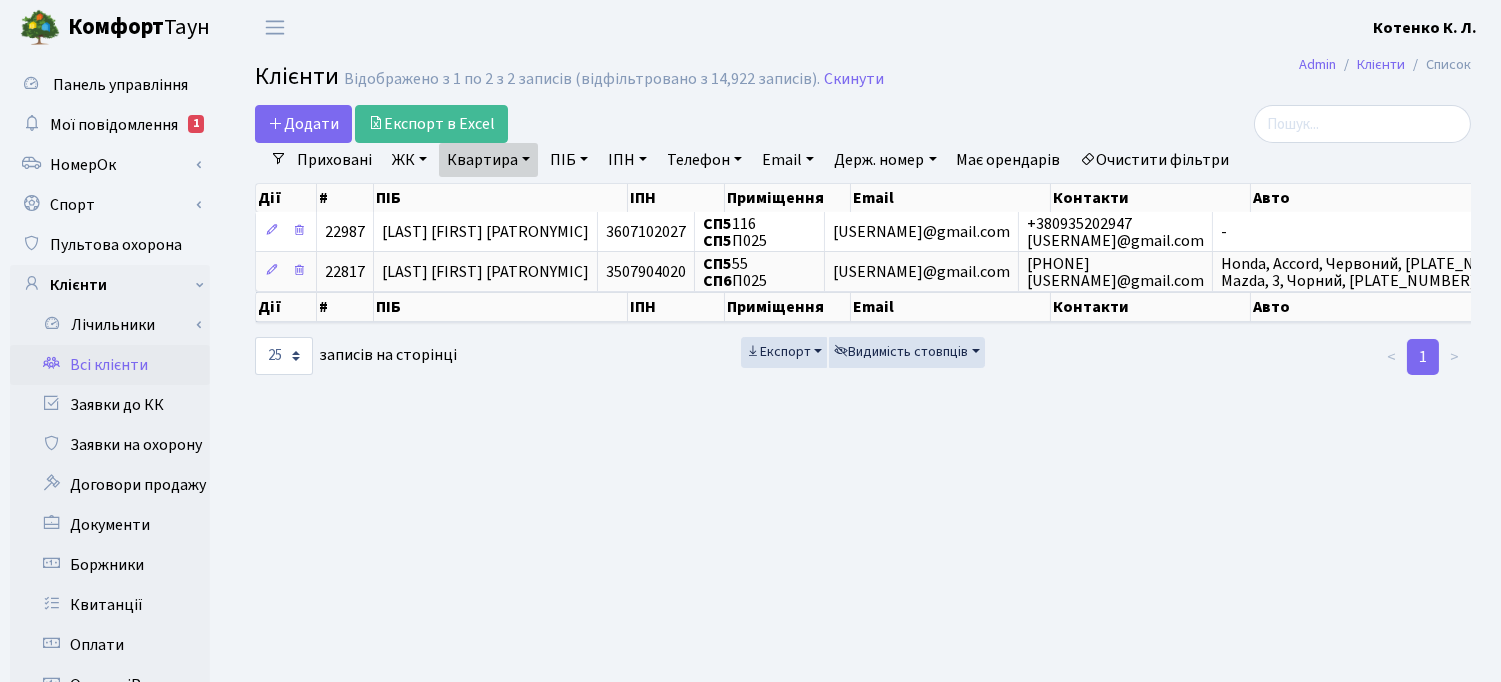 drag, startPoint x: 470, startPoint y: 158, endPoint x: 477, endPoint y: 167, distance: 11.401754 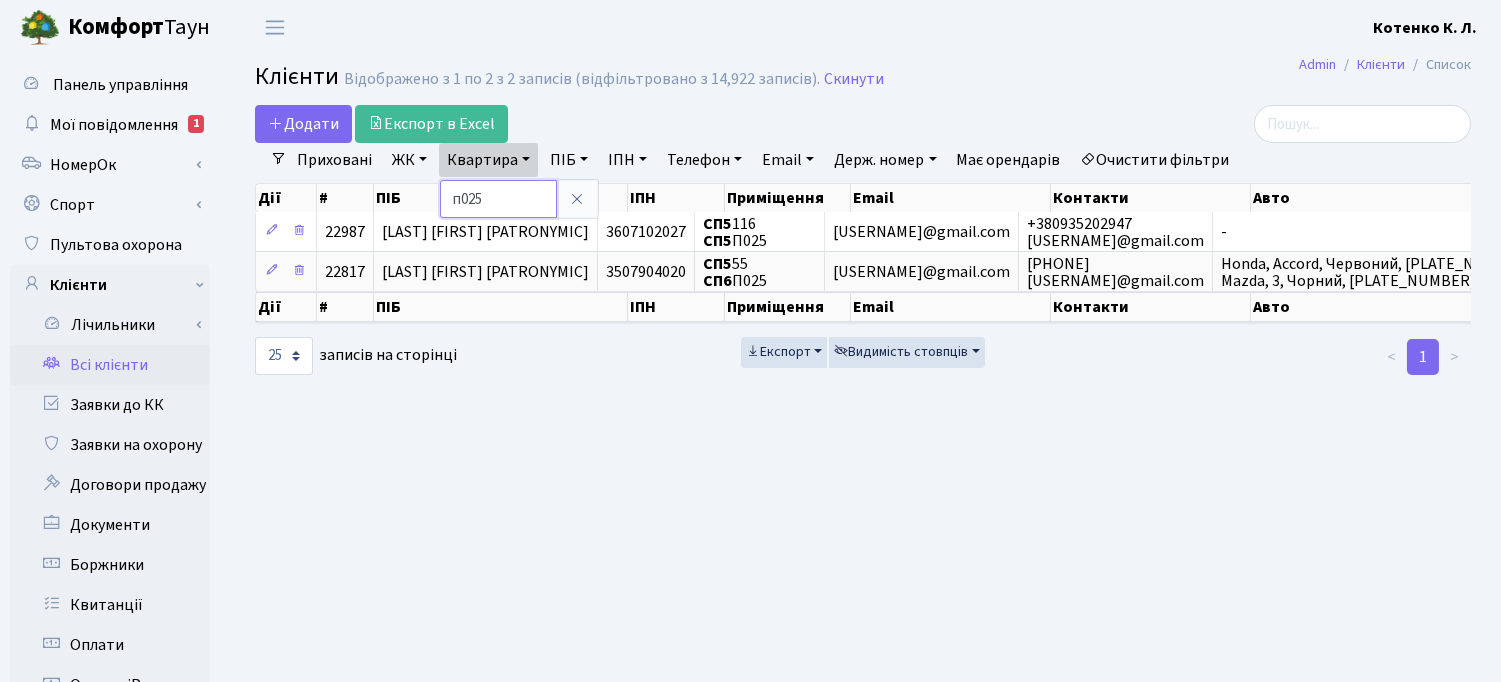 click on "п025" at bounding box center [498, 199] 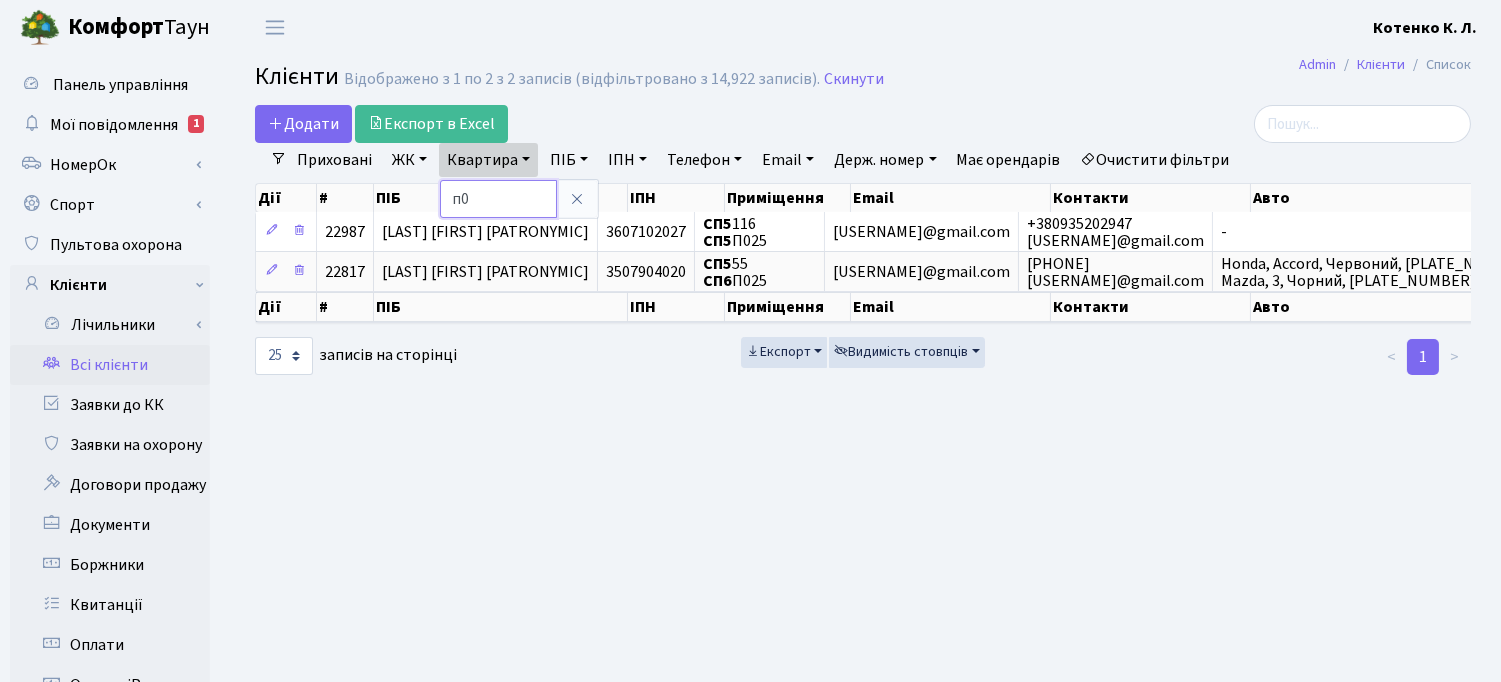type on "п" 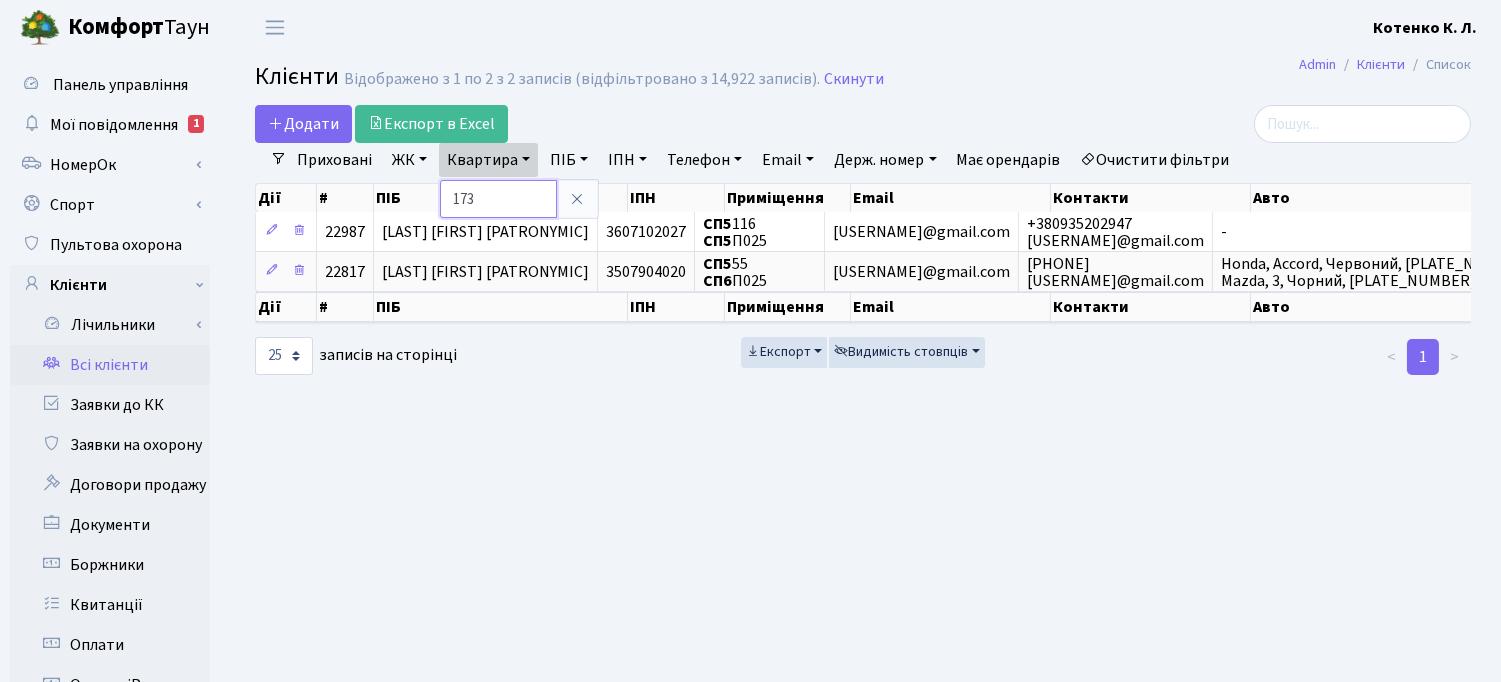 type on "173" 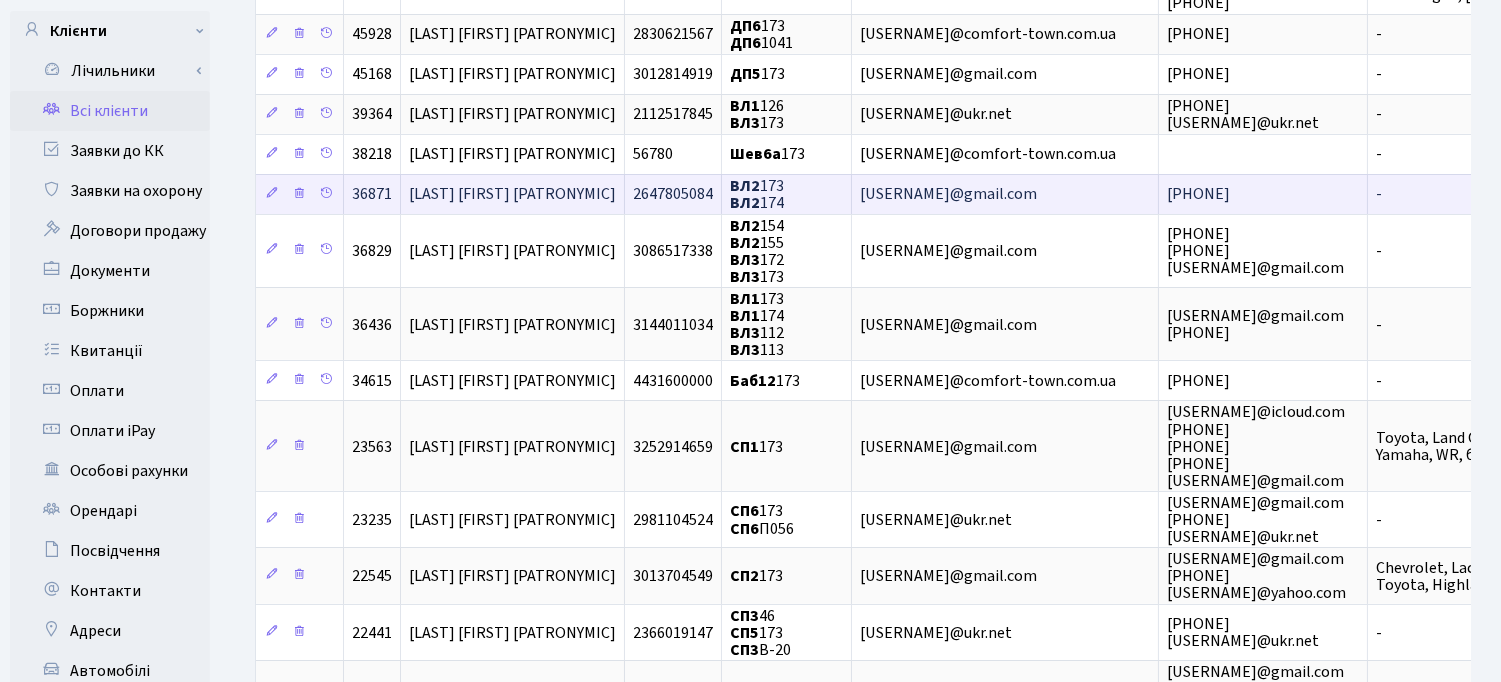 scroll, scrollTop: 333, scrollLeft: 0, axis: vertical 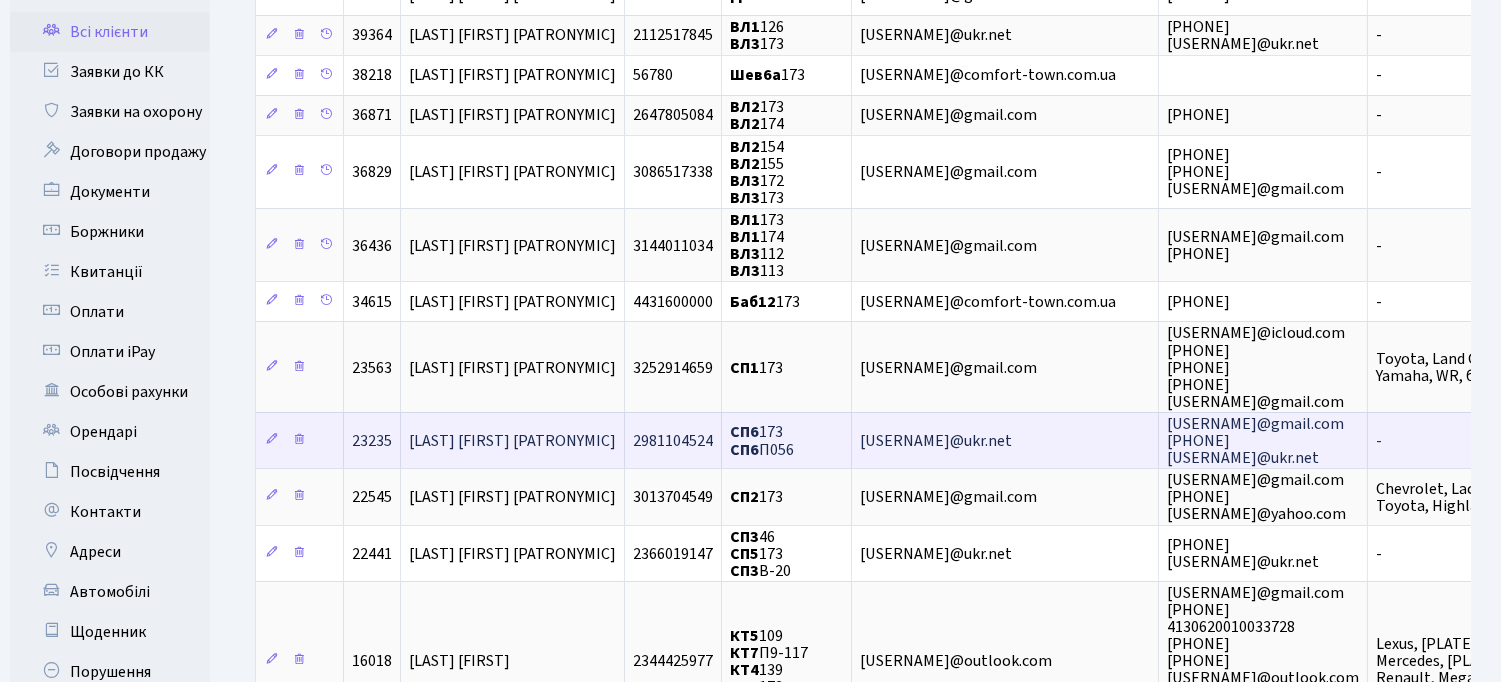 click on "[LAST] [FIRST] [PATRONYMIC]" at bounding box center (512, 441) 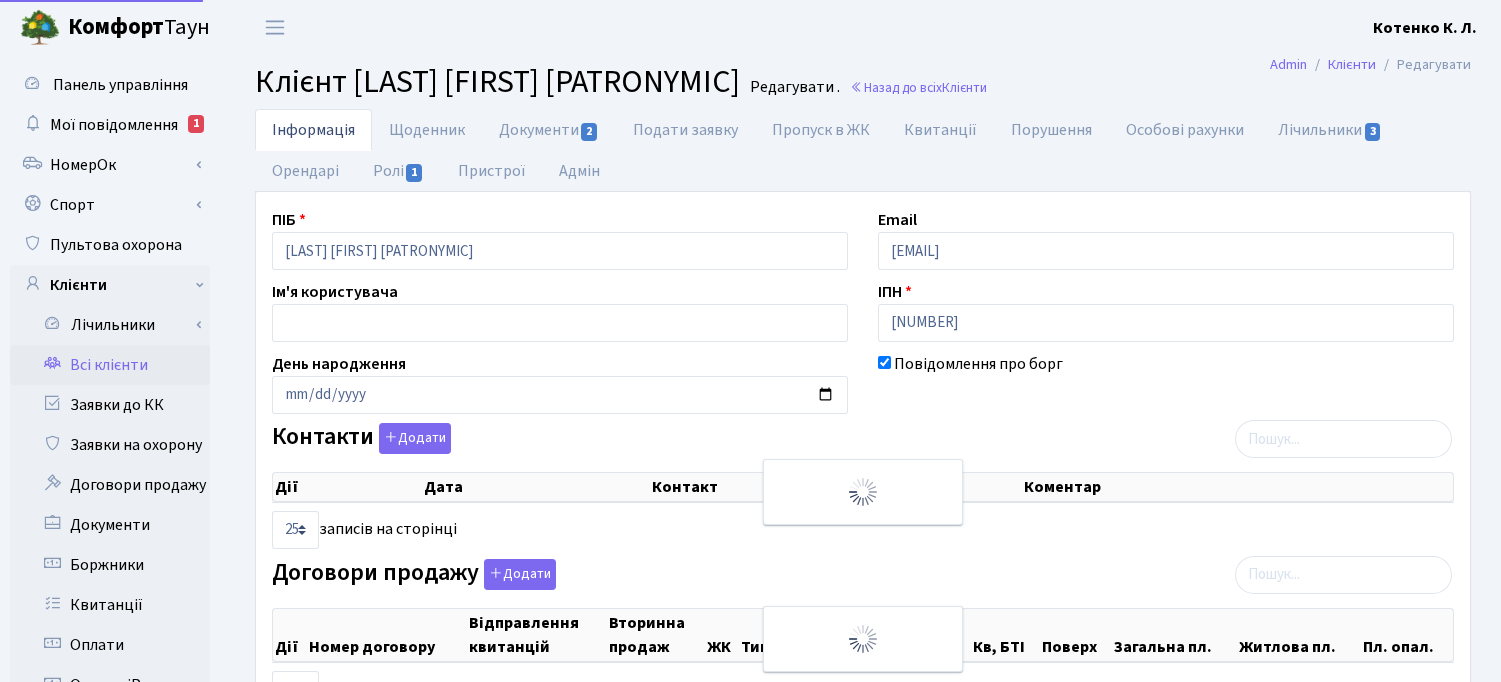 select on "25" 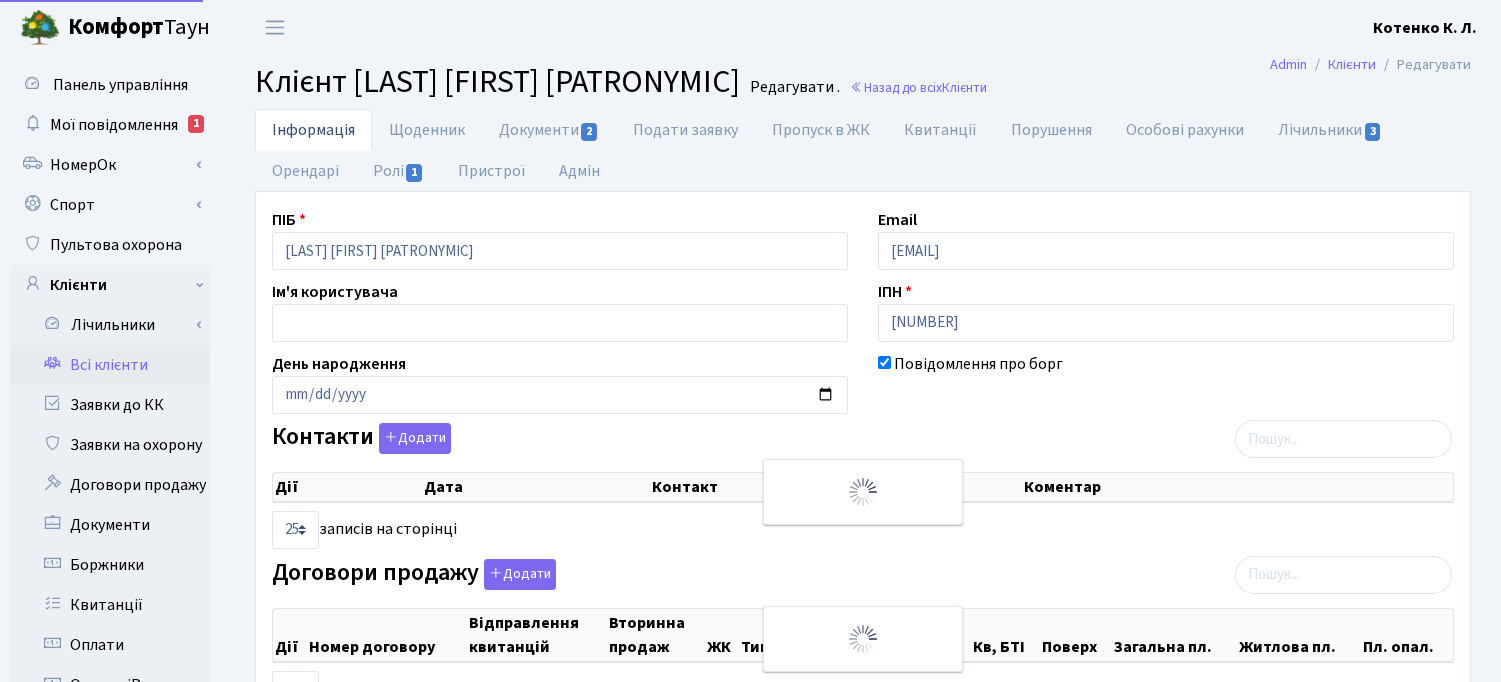 scroll, scrollTop: 0, scrollLeft: 0, axis: both 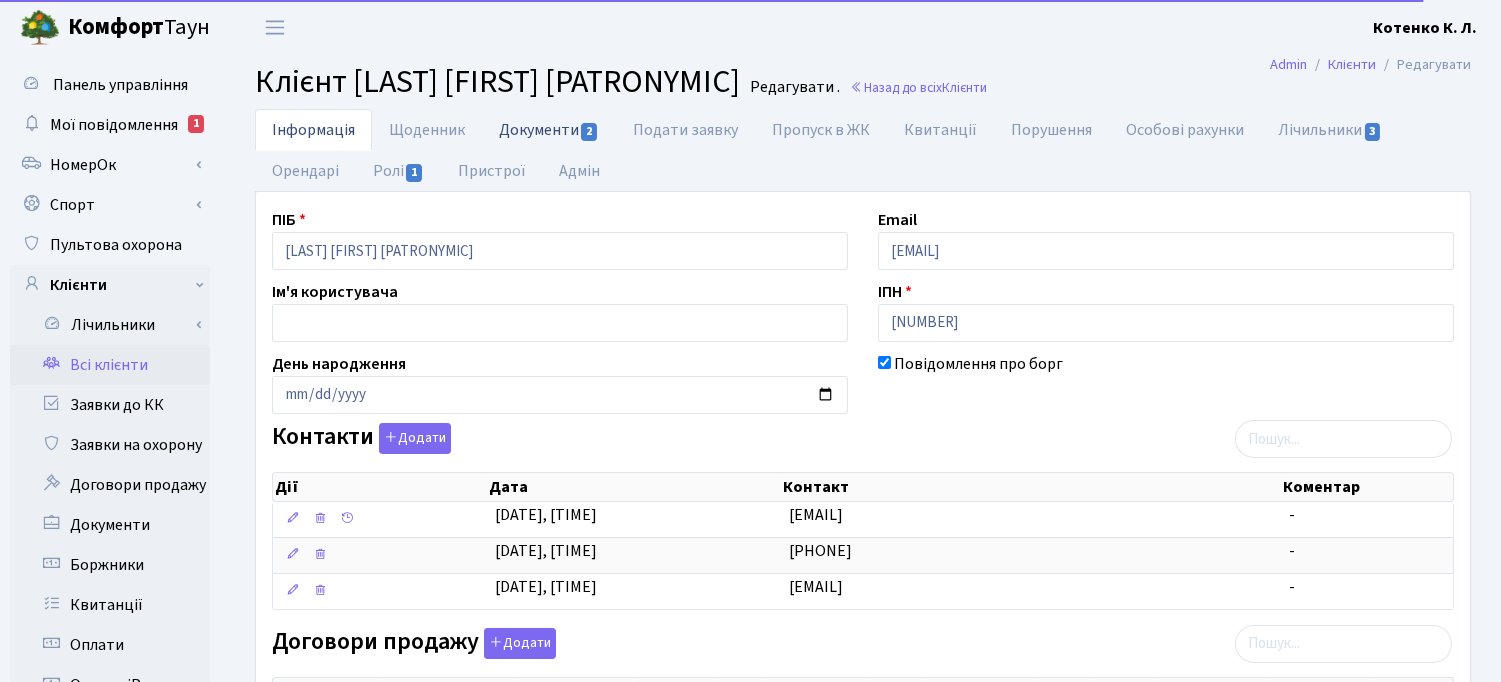click on "Документи  2" at bounding box center [549, 129] 